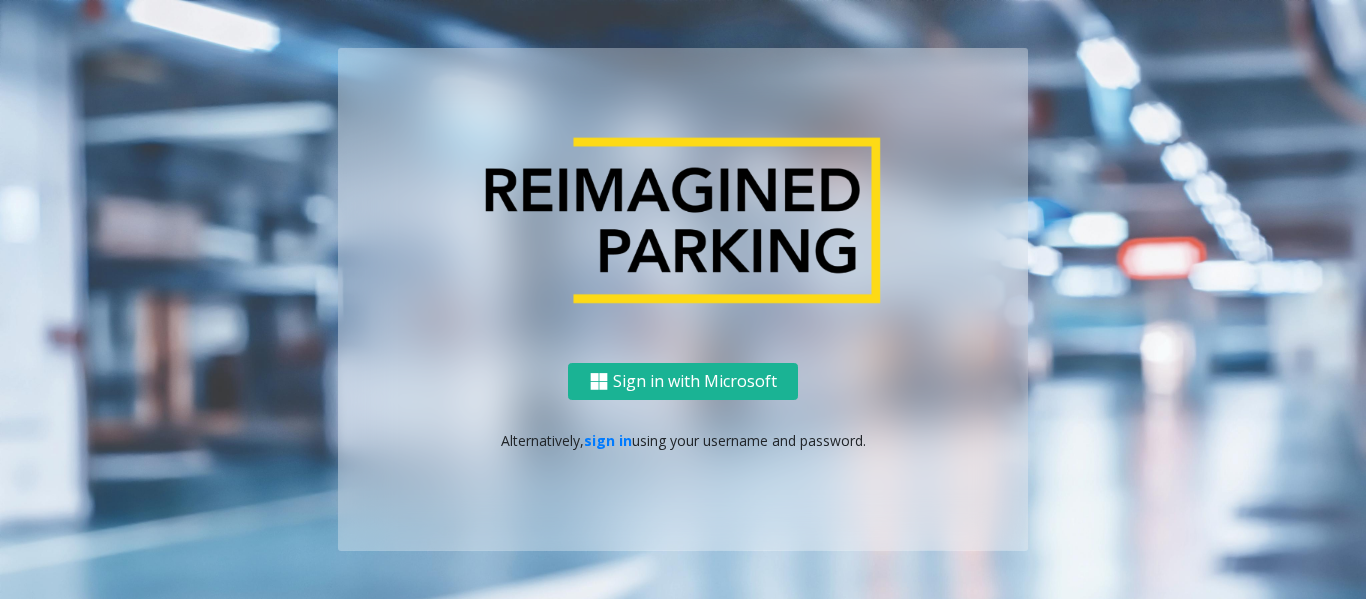 scroll, scrollTop: 0, scrollLeft: 0, axis: both 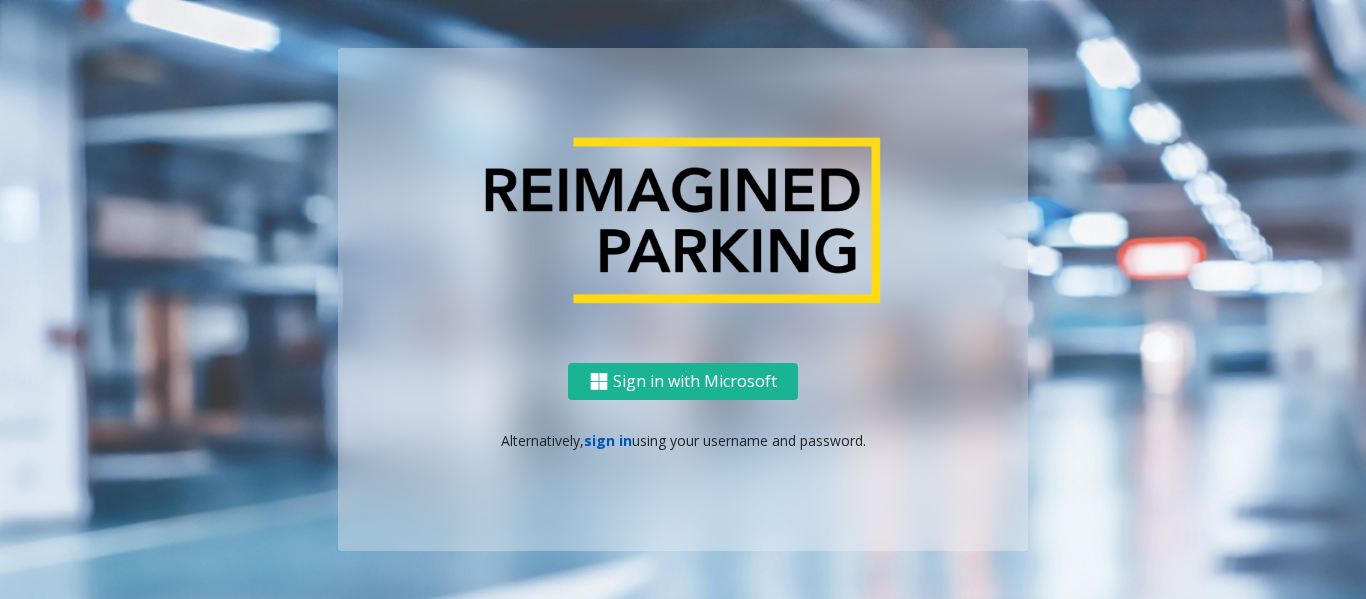 click on "sign in" 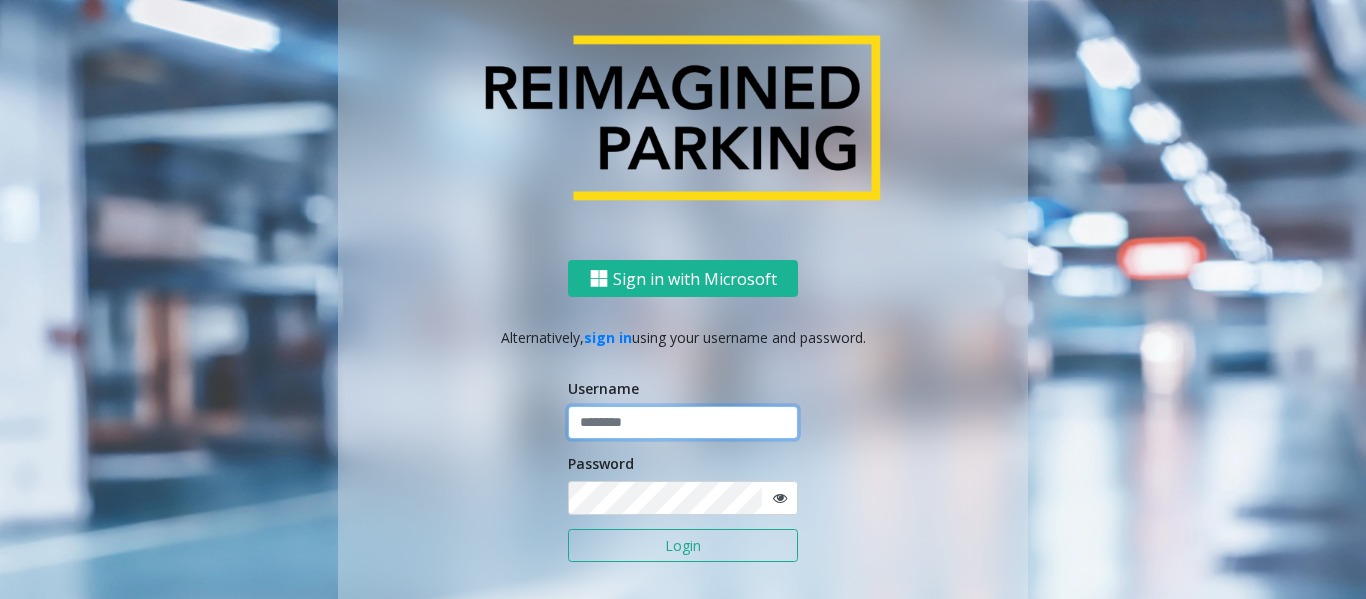 click 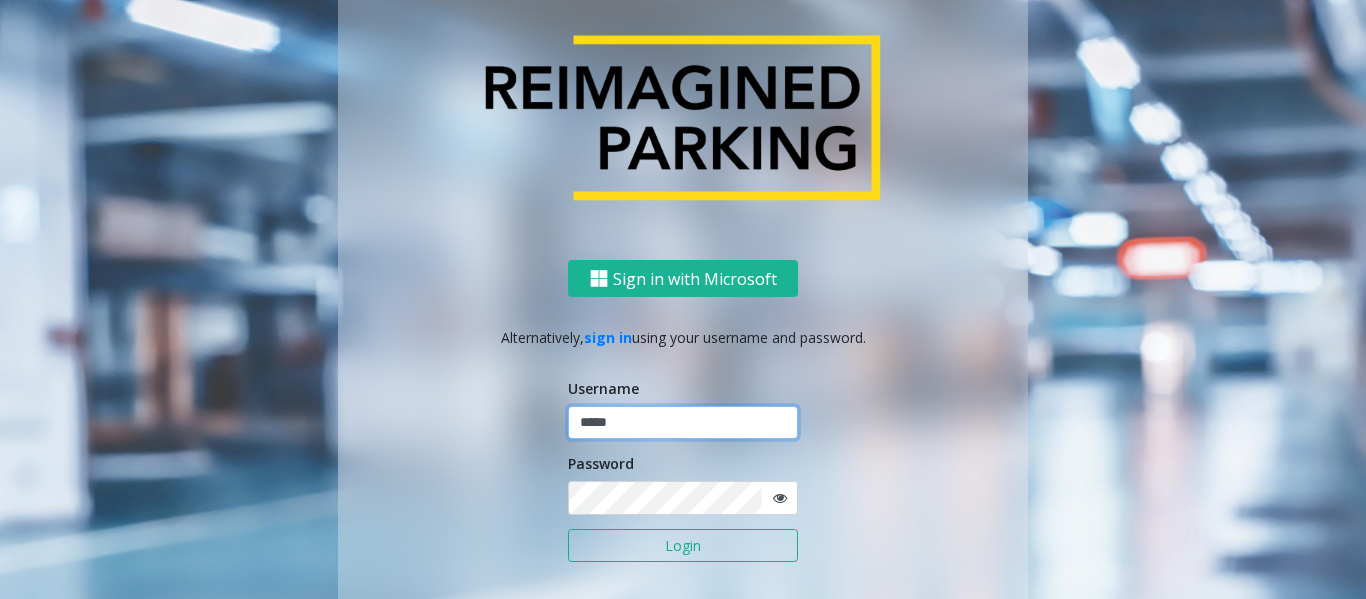 type on "*****" 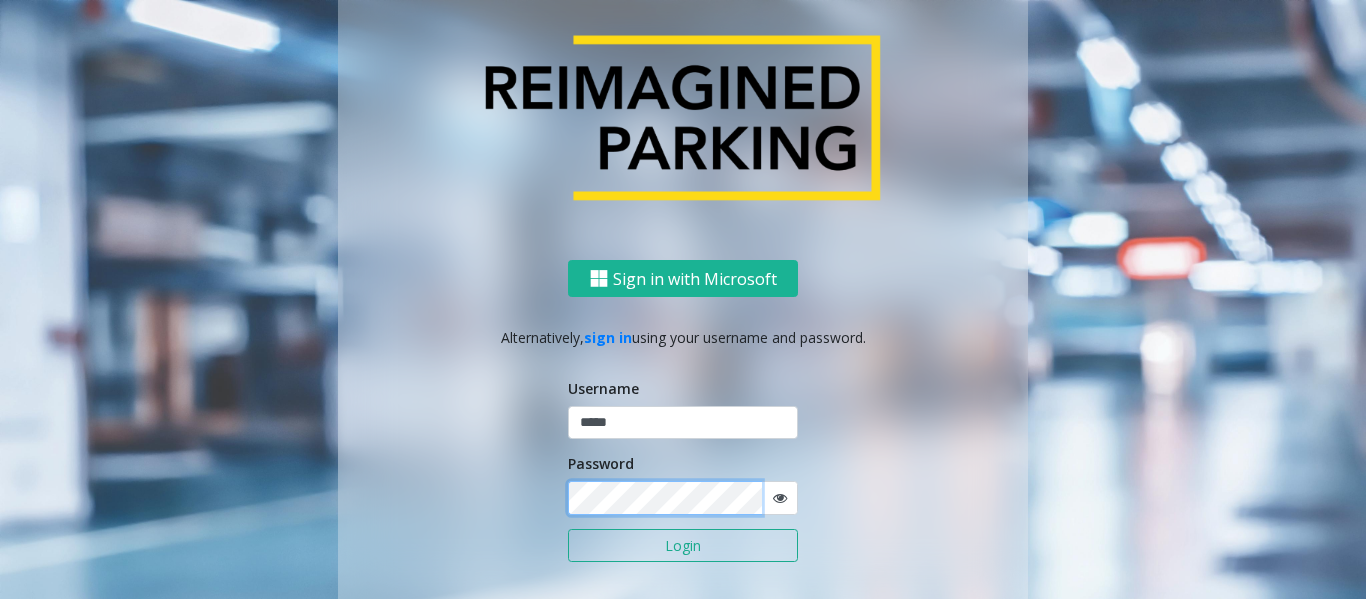 click on "Login" 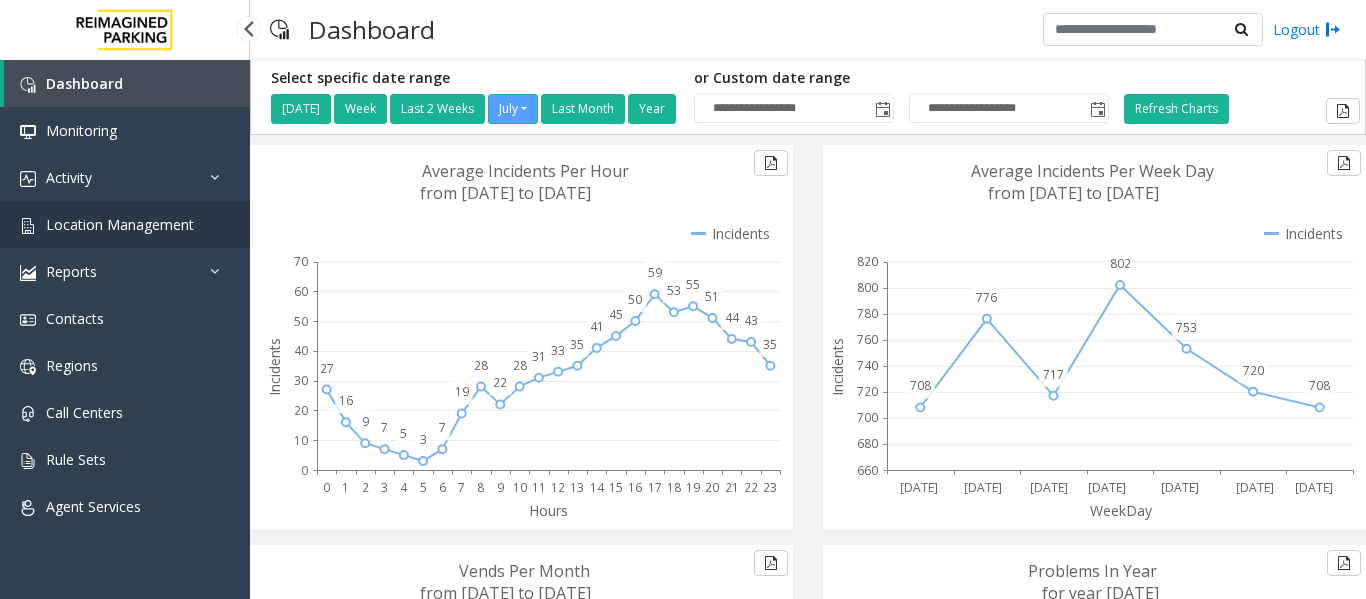 click on "Location Management" at bounding box center (120, 224) 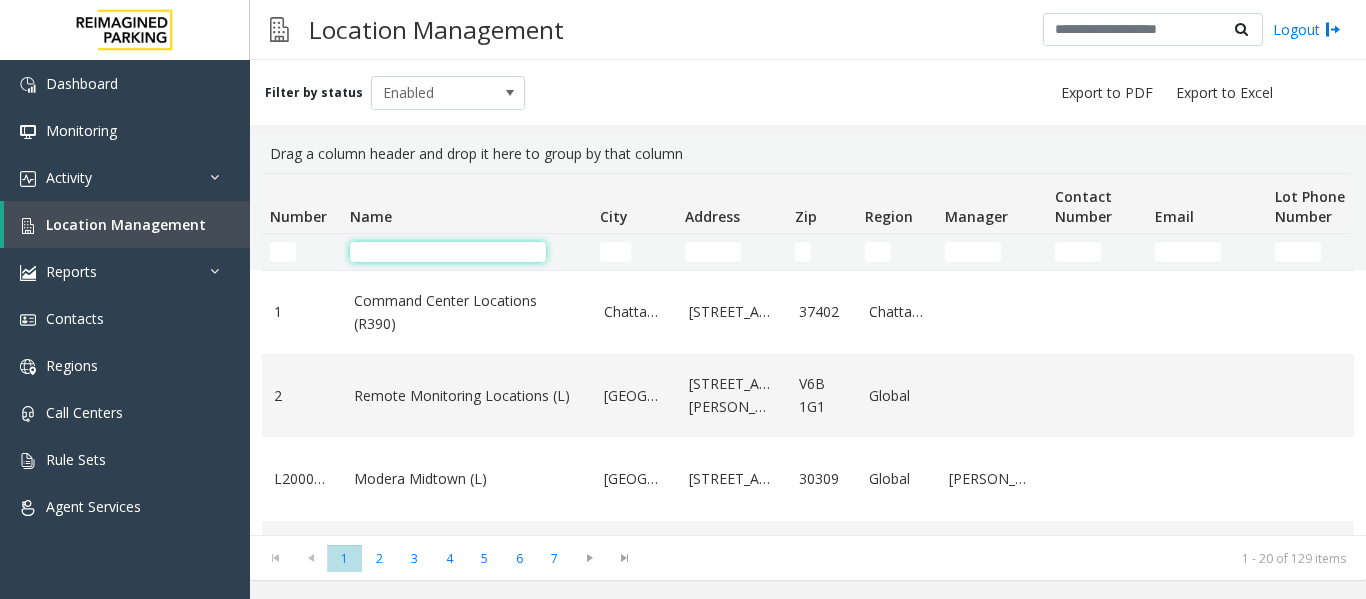 click 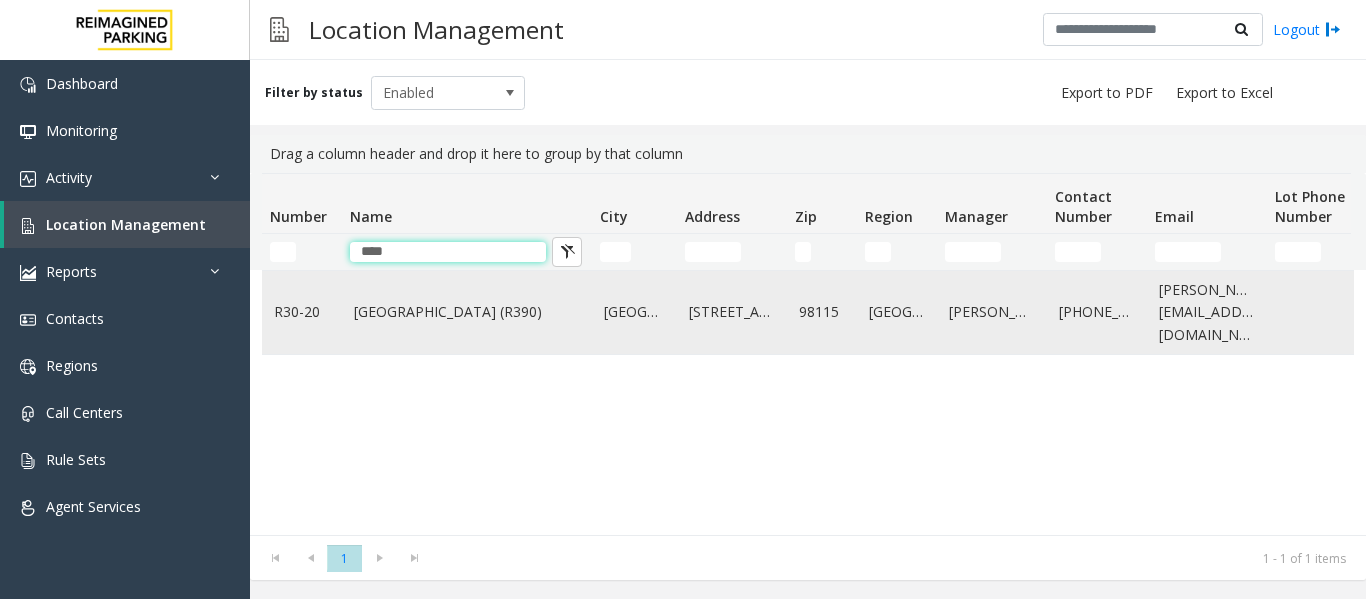 type on "****" 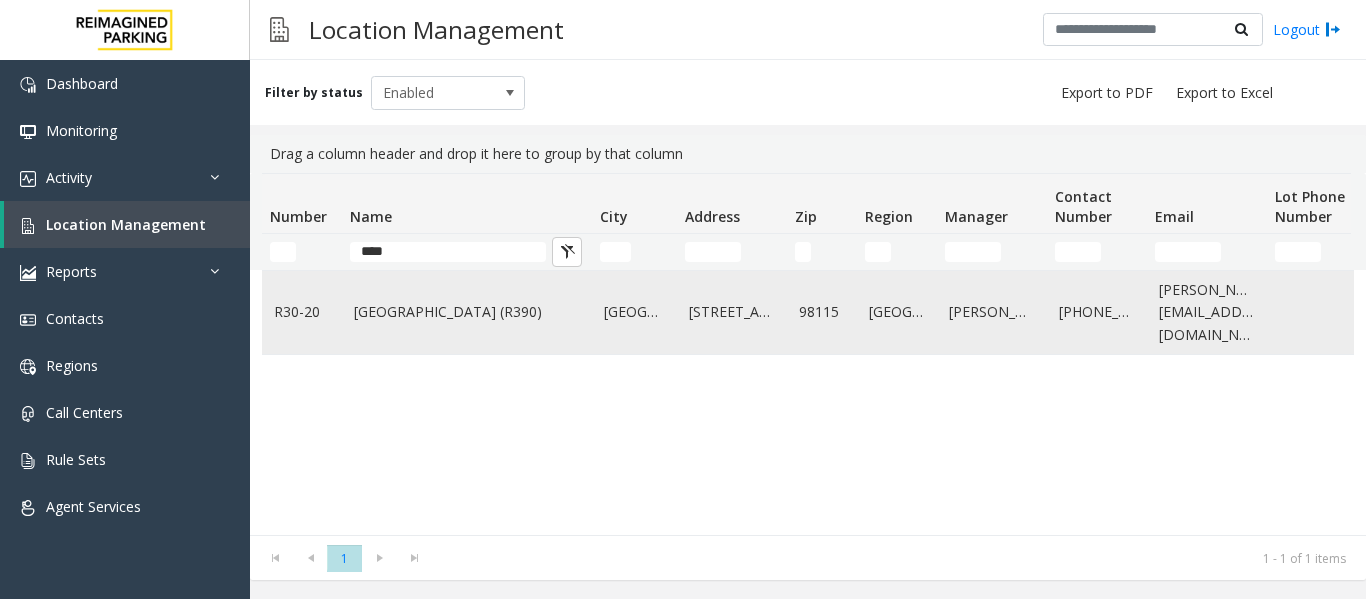 click on "[GEOGRAPHIC_DATA] (R390)" 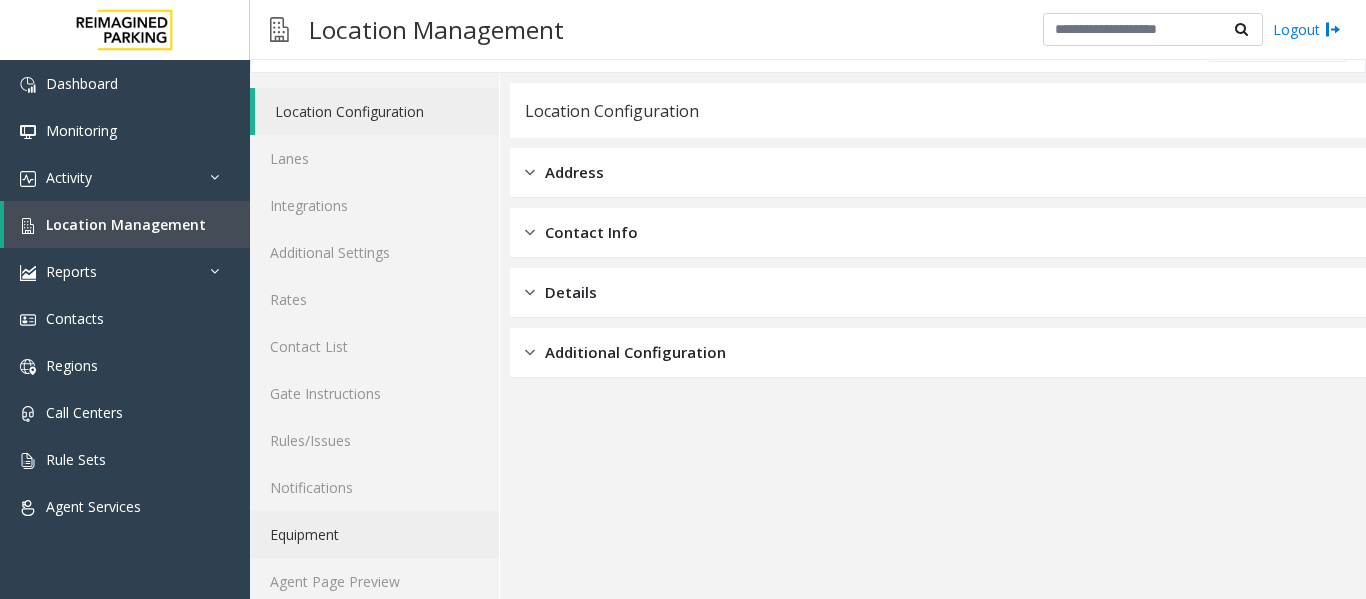 scroll, scrollTop: 60, scrollLeft: 0, axis: vertical 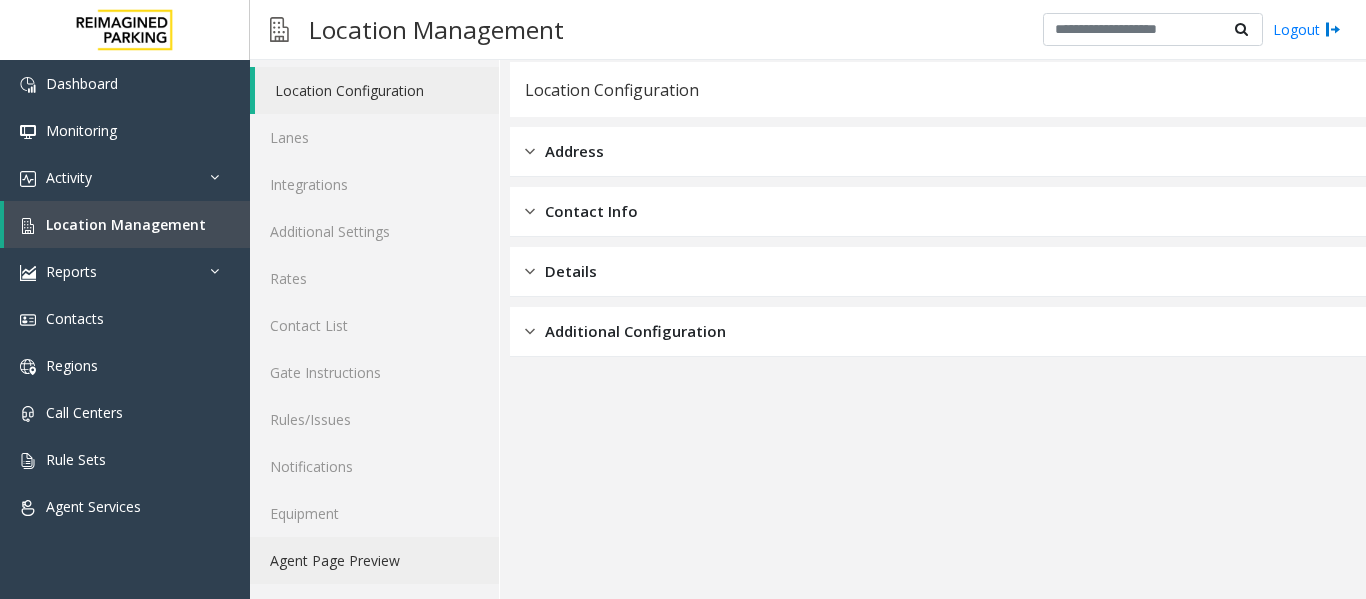 click on "Agent Page Preview" 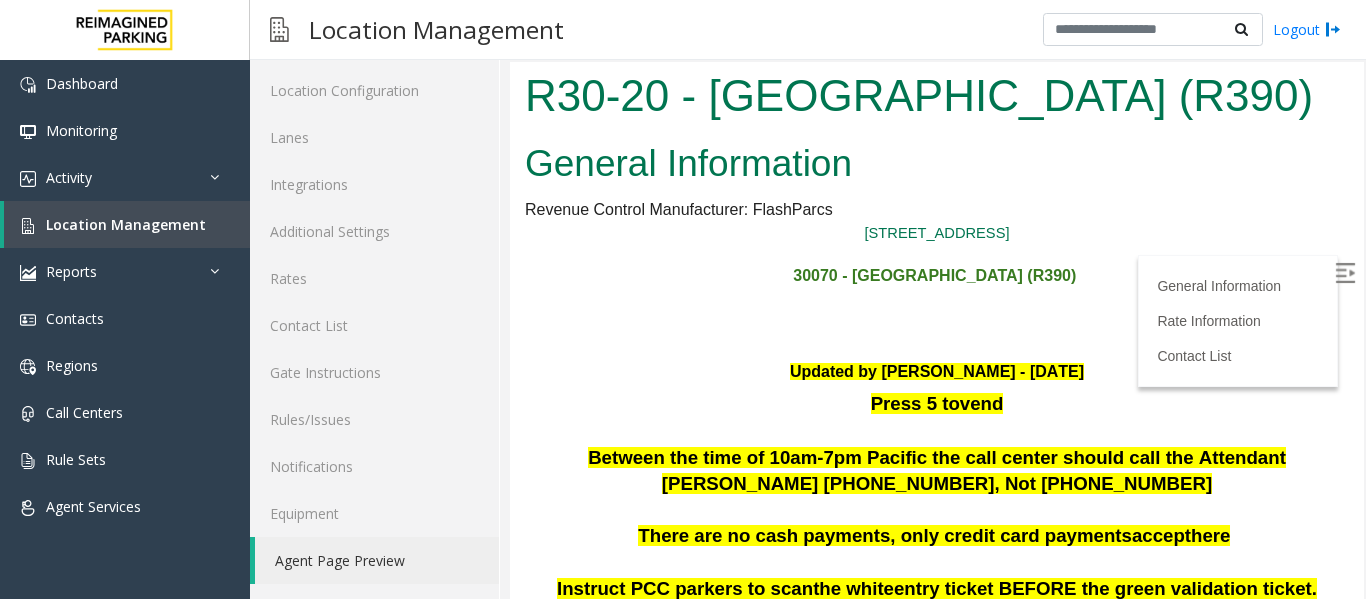scroll, scrollTop: 0, scrollLeft: 0, axis: both 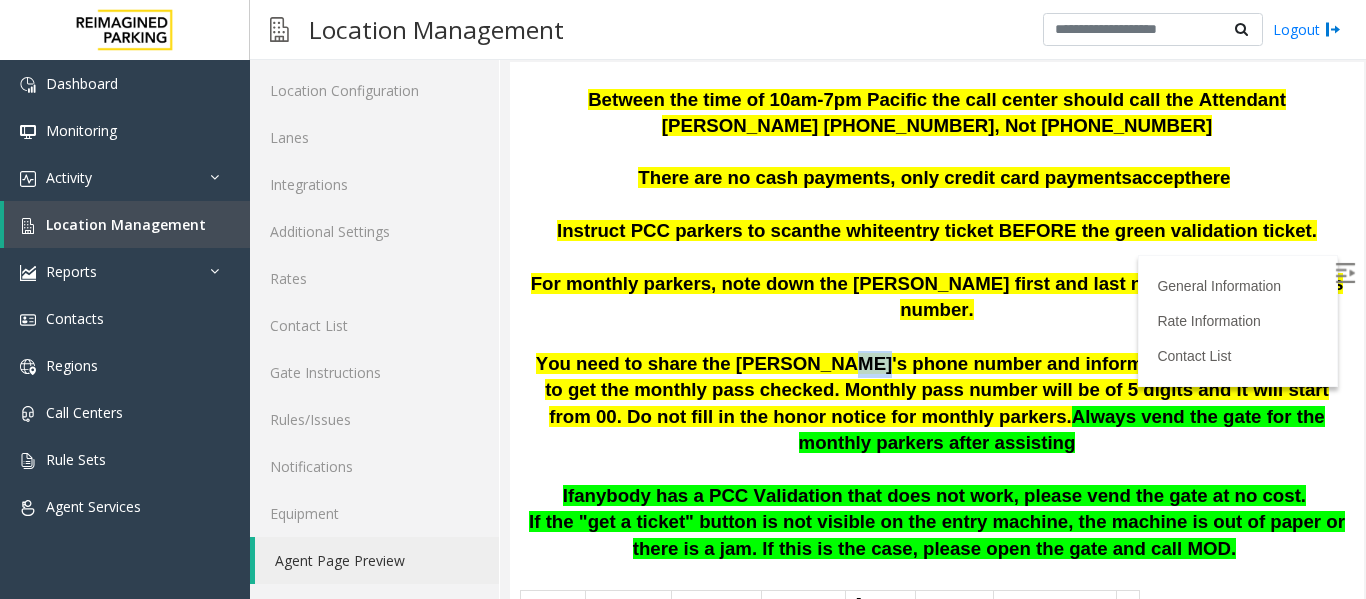 drag, startPoint x: 586, startPoint y: 226, endPoint x: 1265, endPoint y: 217, distance: 679.05963 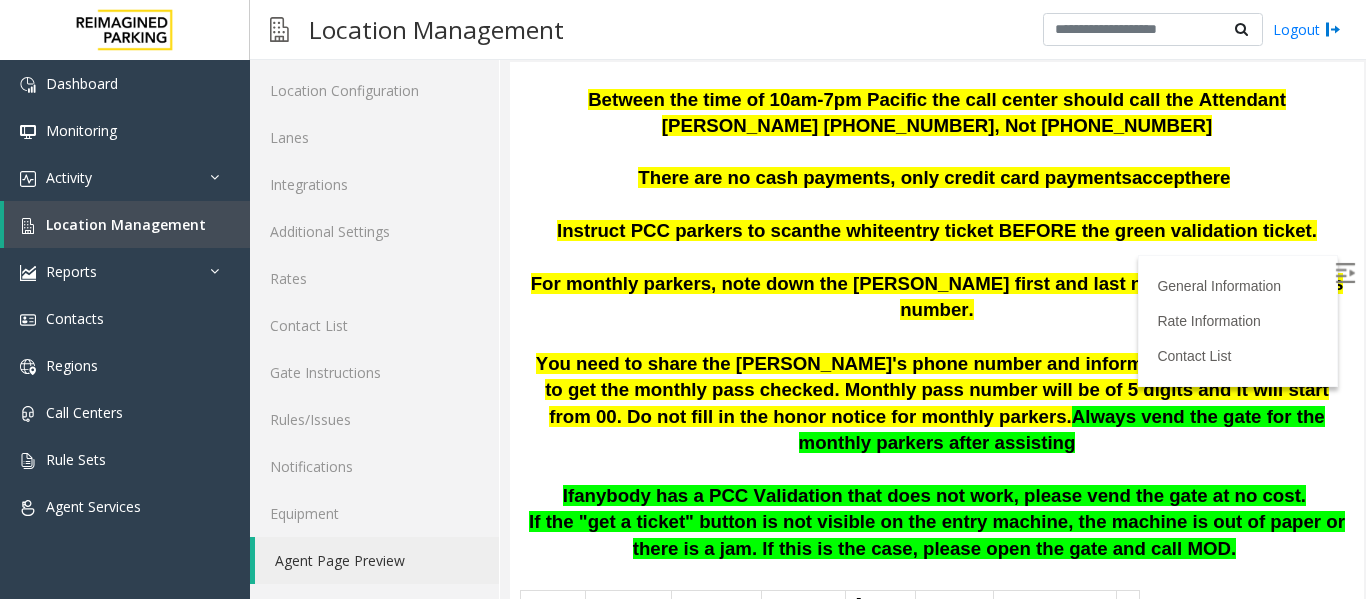 drag, startPoint x: 585, startPoint y: 223, endPoint x: 580, endPoint y: 234, distance: 12.083046 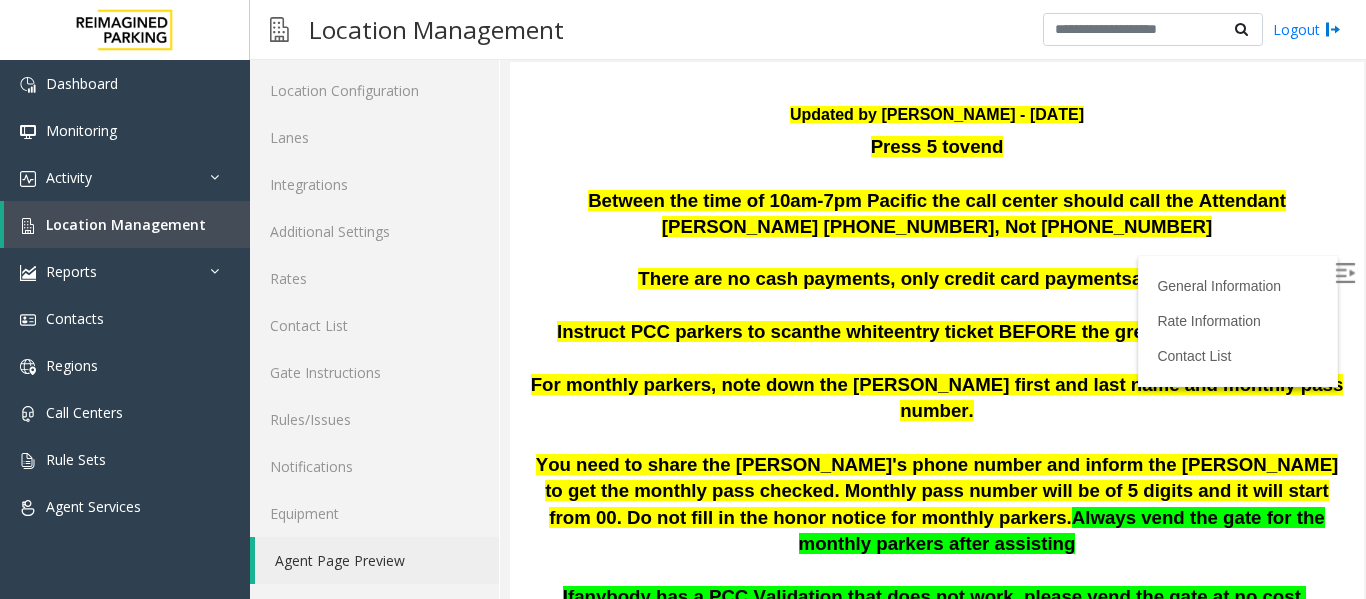 scroll, scrollTop: 300, scrollLeft: 0, axis: vertical 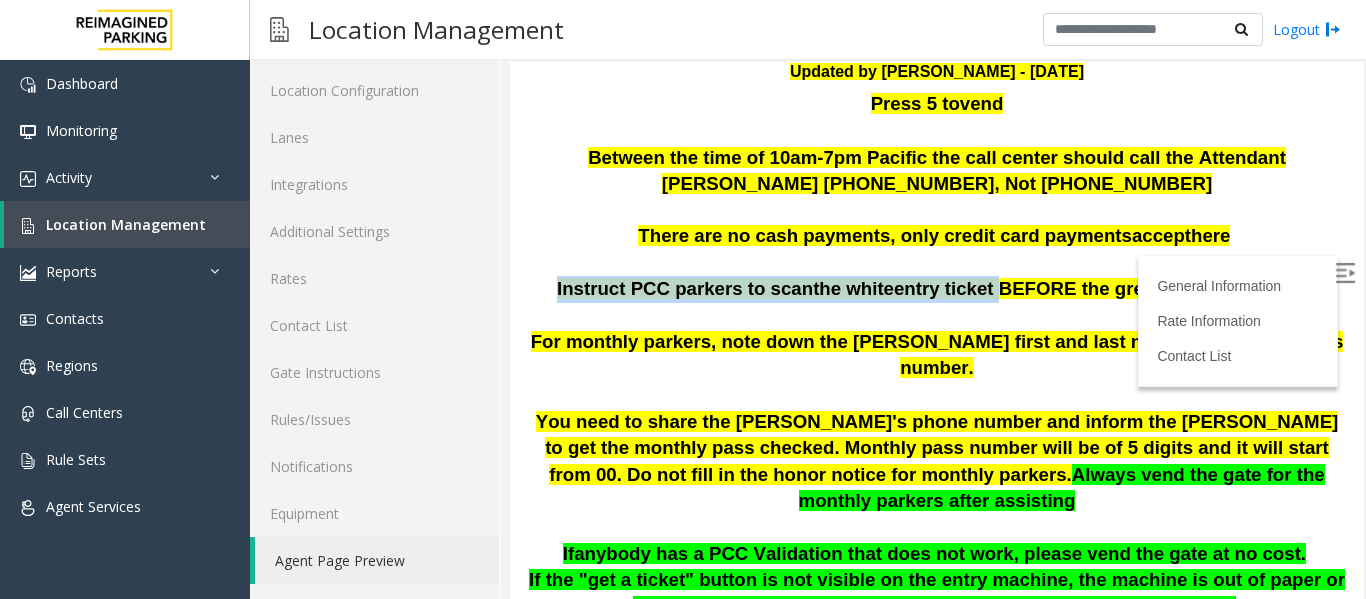 drag, startPoint x: 589, startPoint y: 283, endPoint x: 977, endPoint y: 283, distance: 388 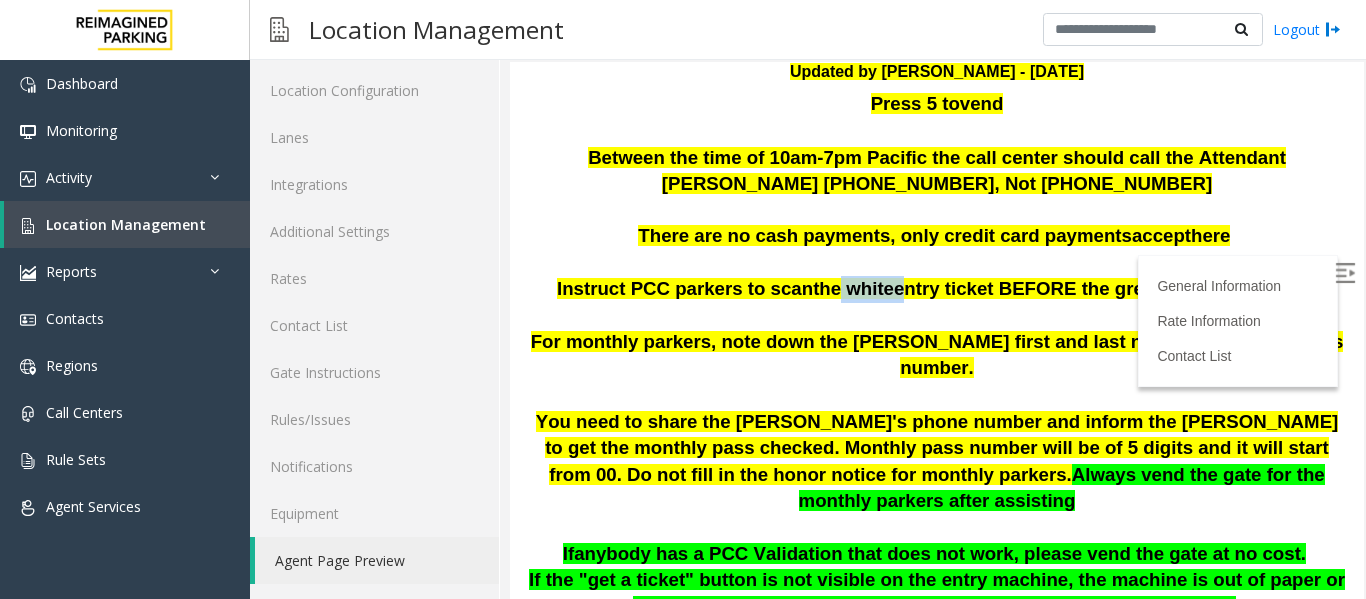drag, startPoint x: 890, startPoint y: 287, endPoint x: 836, endPoint y: 290, distance: 54.08327 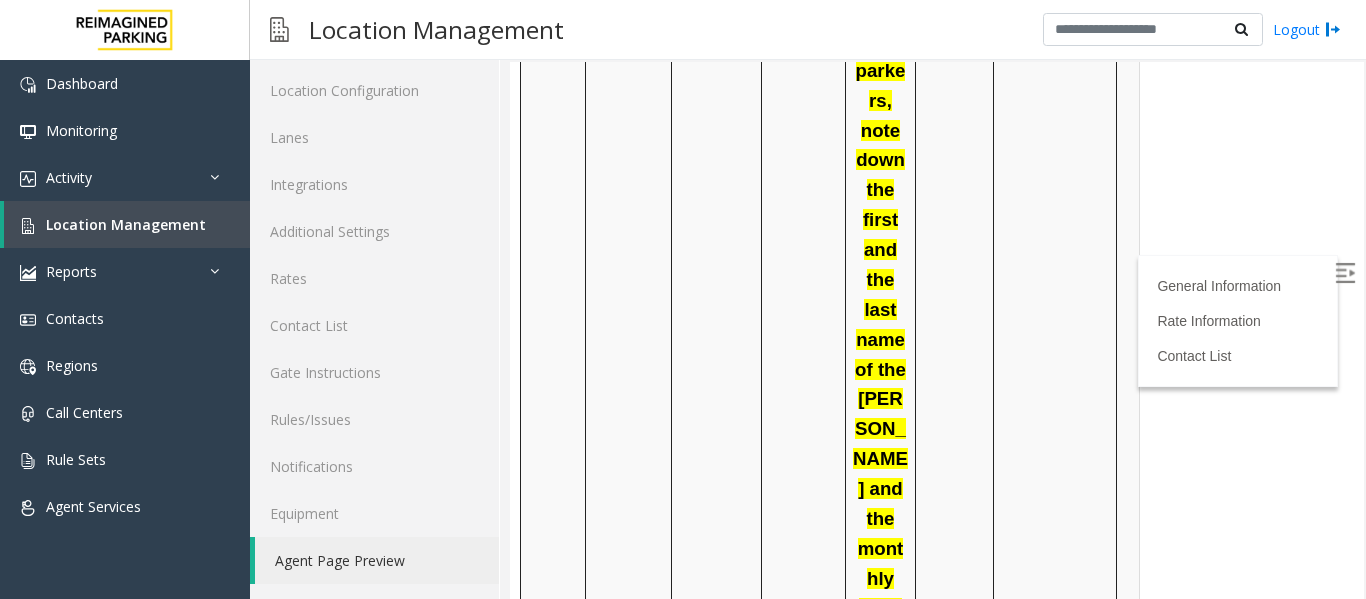 scroll, scrollTop: 1000, scrollLeft: 0, axis: vertical 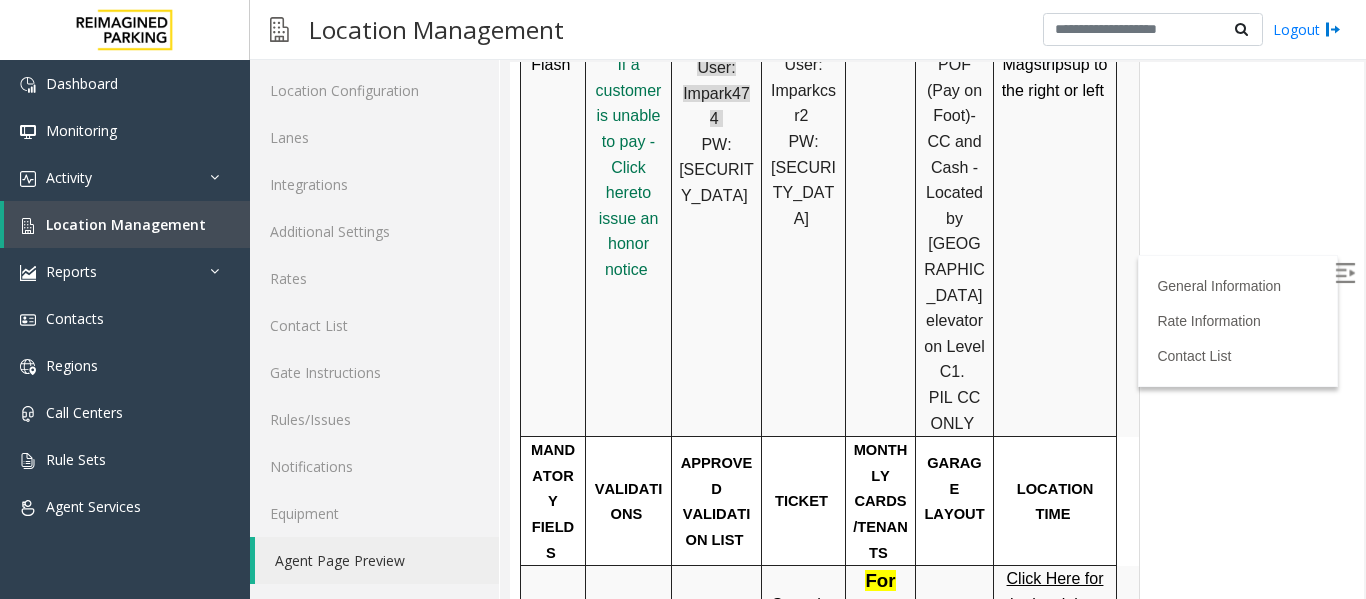 click at bounding box center [1345, 273] 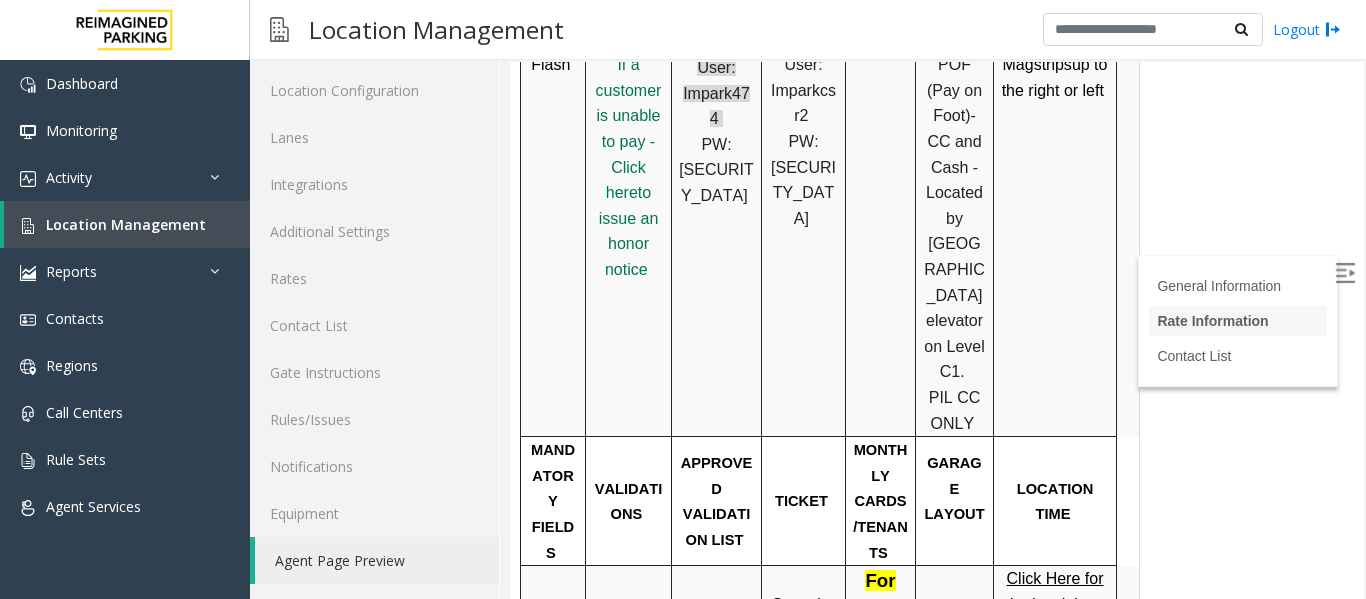 click on "Rate Information" at bounding box center (1212, 321) 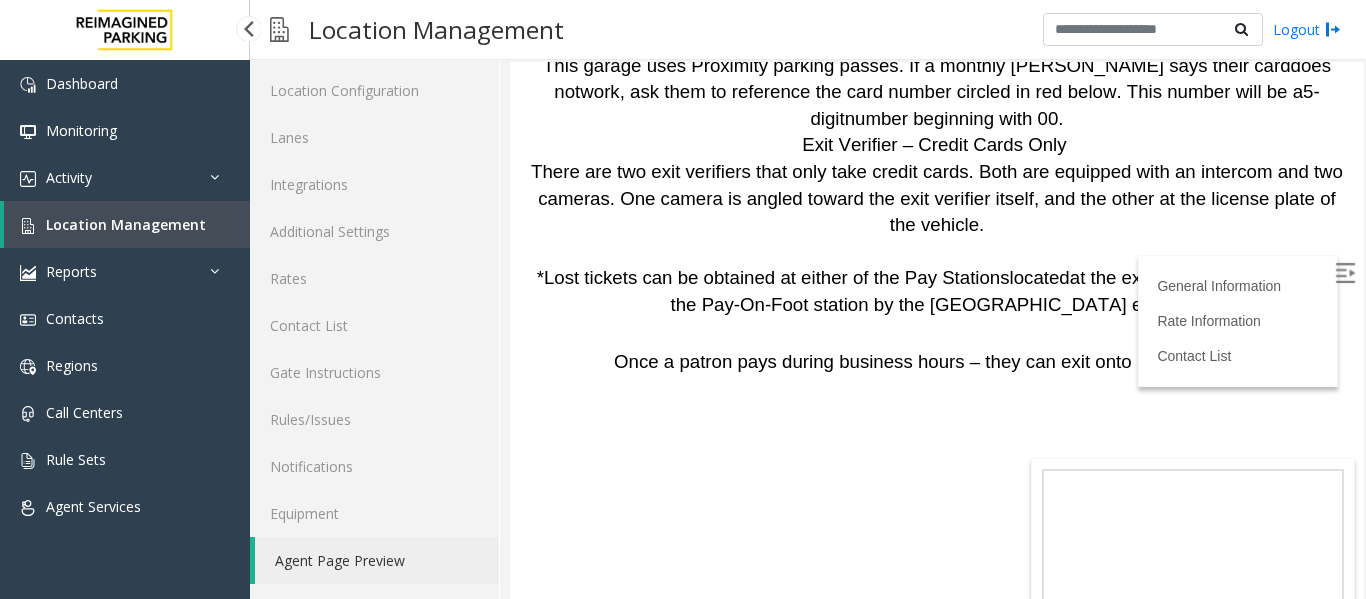 click on "Location Management" at bounding box center (127, 224) 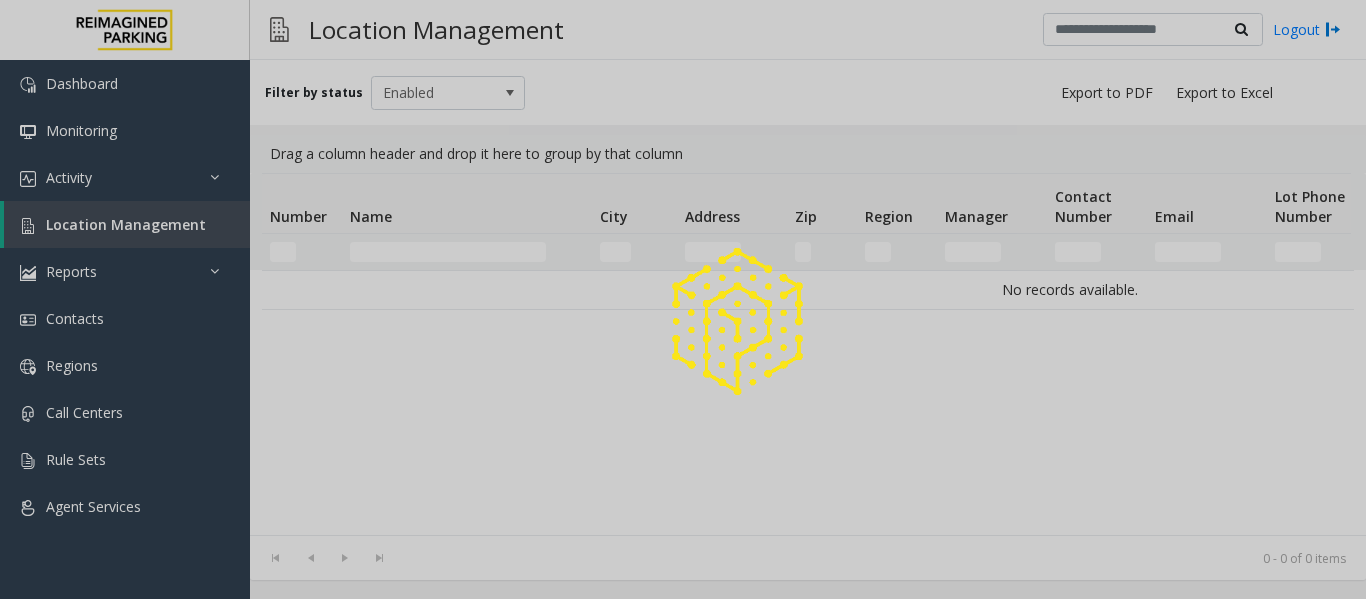 scroll, scrollTop: 0, scrollLeft: 0, axis: both 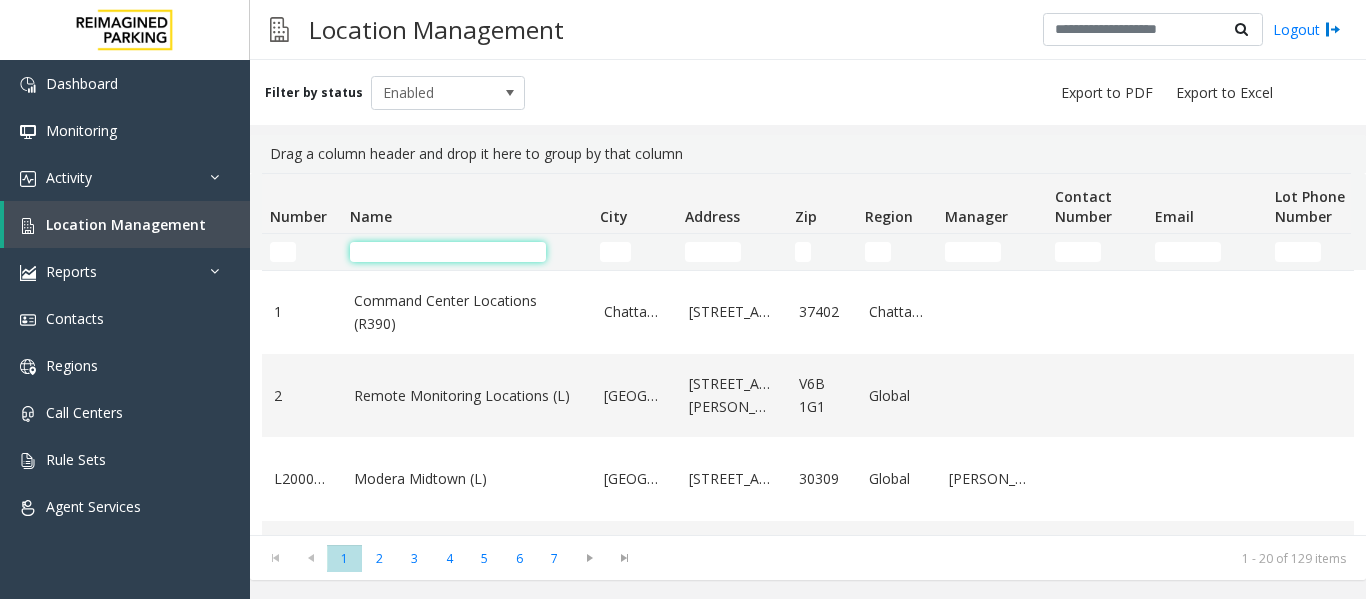 click 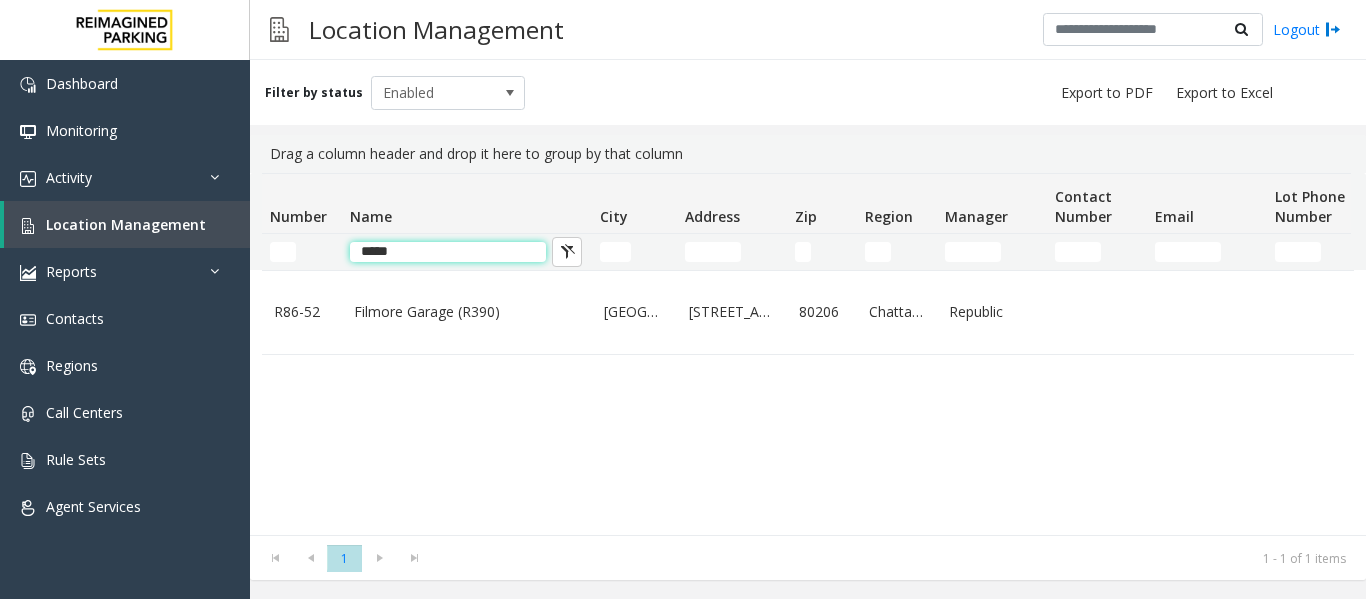 type on "*****" 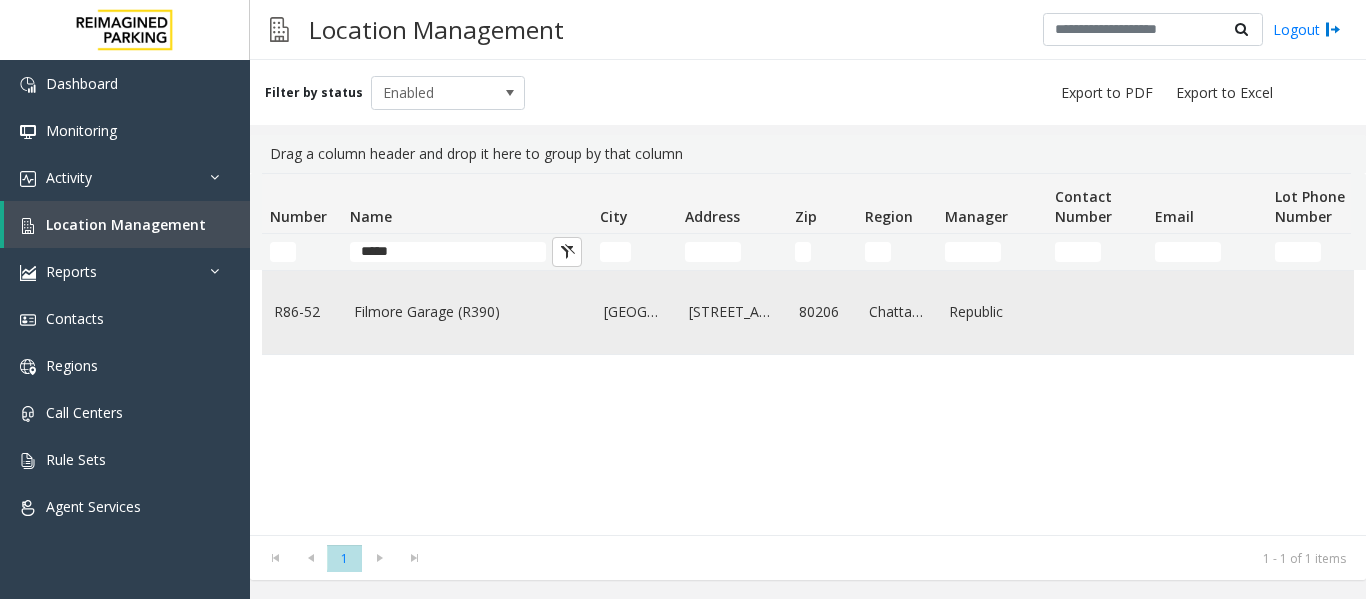 click on "Filmore Garage (R390)" 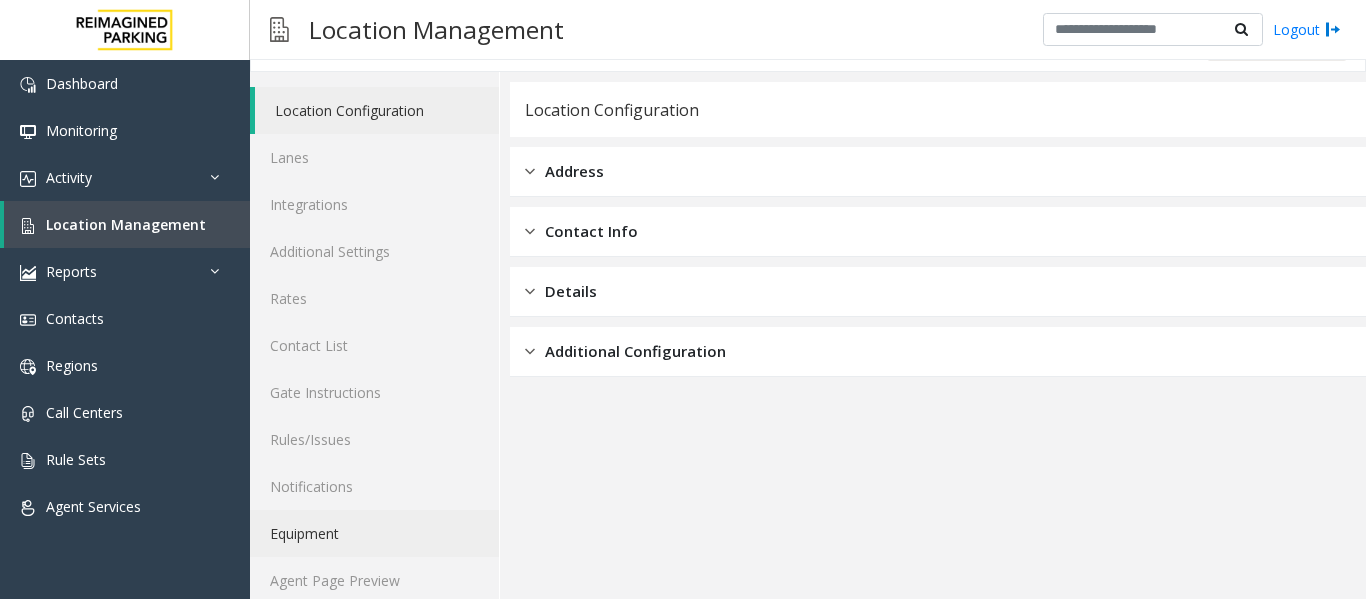scroll, scrollTop: 60, scrollLeft: 0, axis: vertical 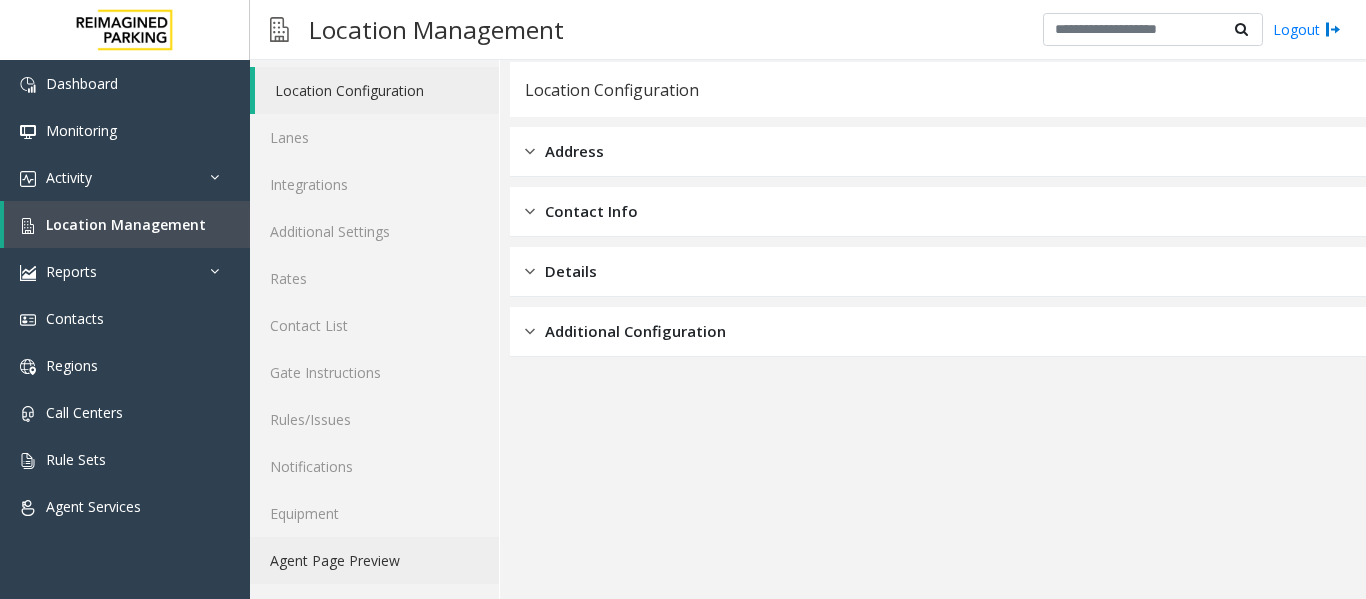 click on "Agent Page Preview" 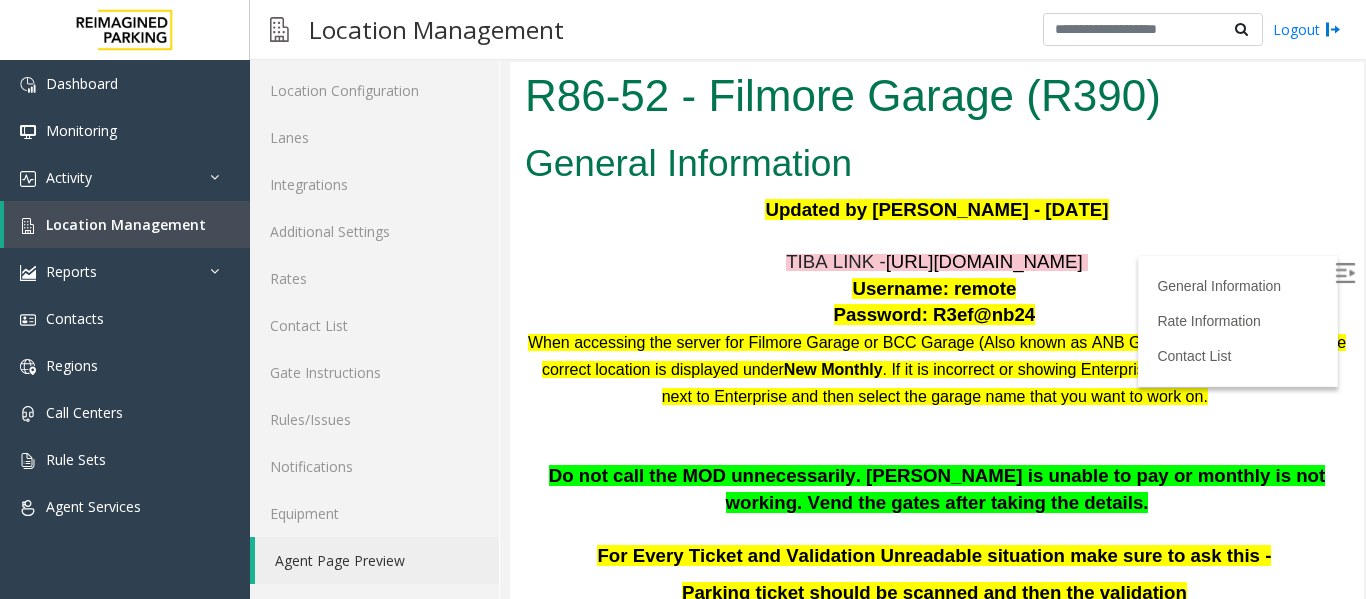 scroll, scrollTop: 0, scrollLeft: 0, axis: both 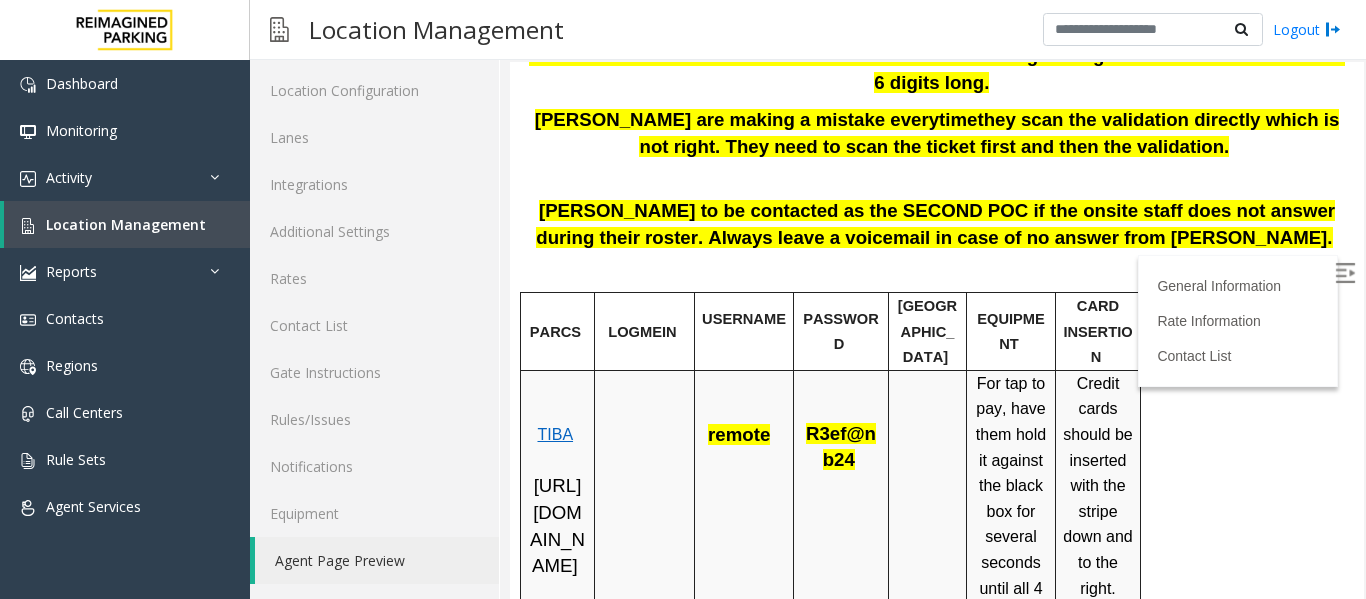 click on "PARCS   LOGMEIN   USERNAME   PASSWORD   PARIS   EQUIPMENT   CARD INSERTION   TIBA   [URL][DOMAIN_NAME]     remote     R3ef@nb24     For tap to pay, have them hold it against the black box for several seconds until all 4 green lights have lit up on the tap to pay box         we can now accept Apple and Google Pay   Credit cards should be inserted with the stripe down and to the right. Have them leave the card in until the screen states it can be removed.                 MANDATORY FIELDS   VALIDATIONS   APPROVED VALIDATION LIST   TICKET   MONTHLY CARDS/TENANTS   GARAGE LAYOUT   LOCATION TIME       West Elm - 1 Hour per validation (can use more than one if issued)     Bank Of America - 30 minutes per validation (can use more than one if issued)     Europtics  - $6.00 per validation (can use more than one if issued)     For Every Ticket and Validation Unreadable situation make sure to ask this -     1 . How  many barcodes are there on the  ticket?" at bounding box center (934, 1777) 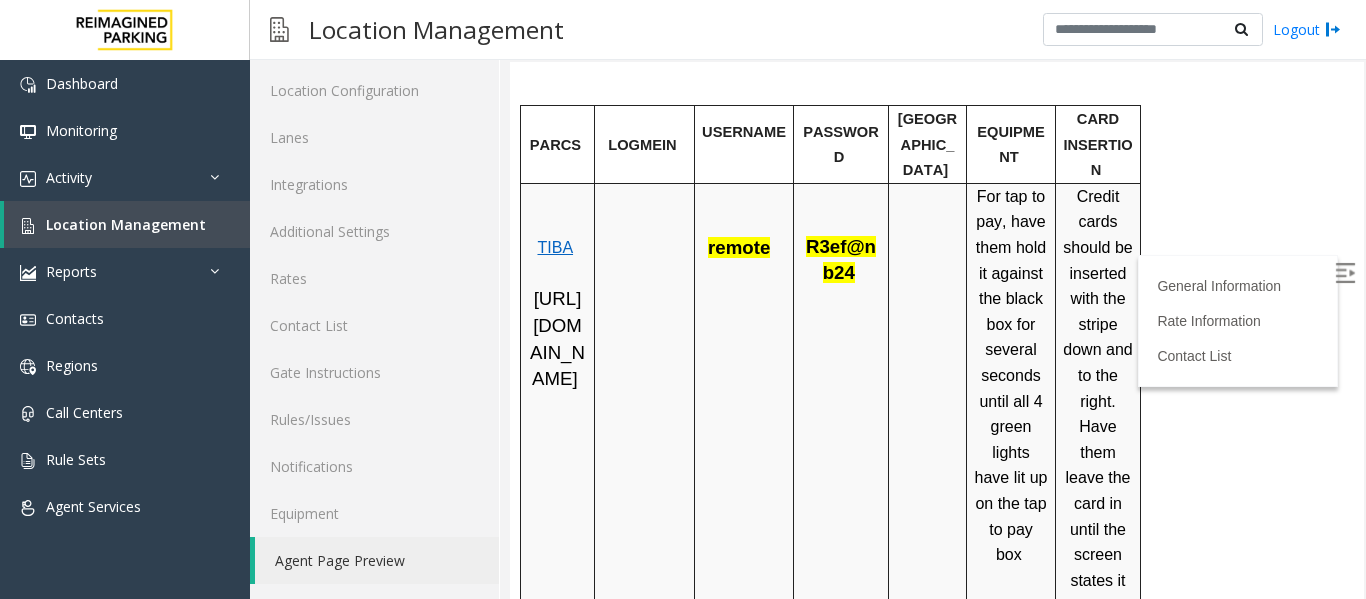scroll, scrollTop: 226, scrollLeft: 0, axis: vertical 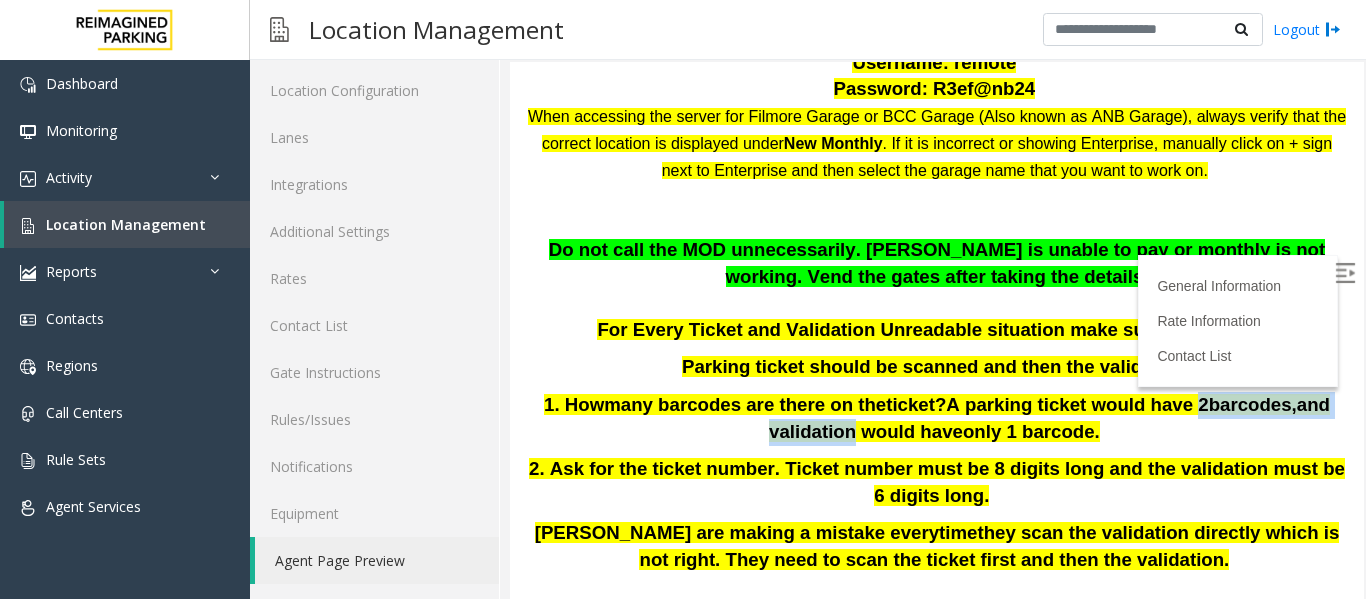 drag, startPoint x: 1111, startPoint y: 408, endPoint x: 1311, endPoint y: 396, distance: 200.35968 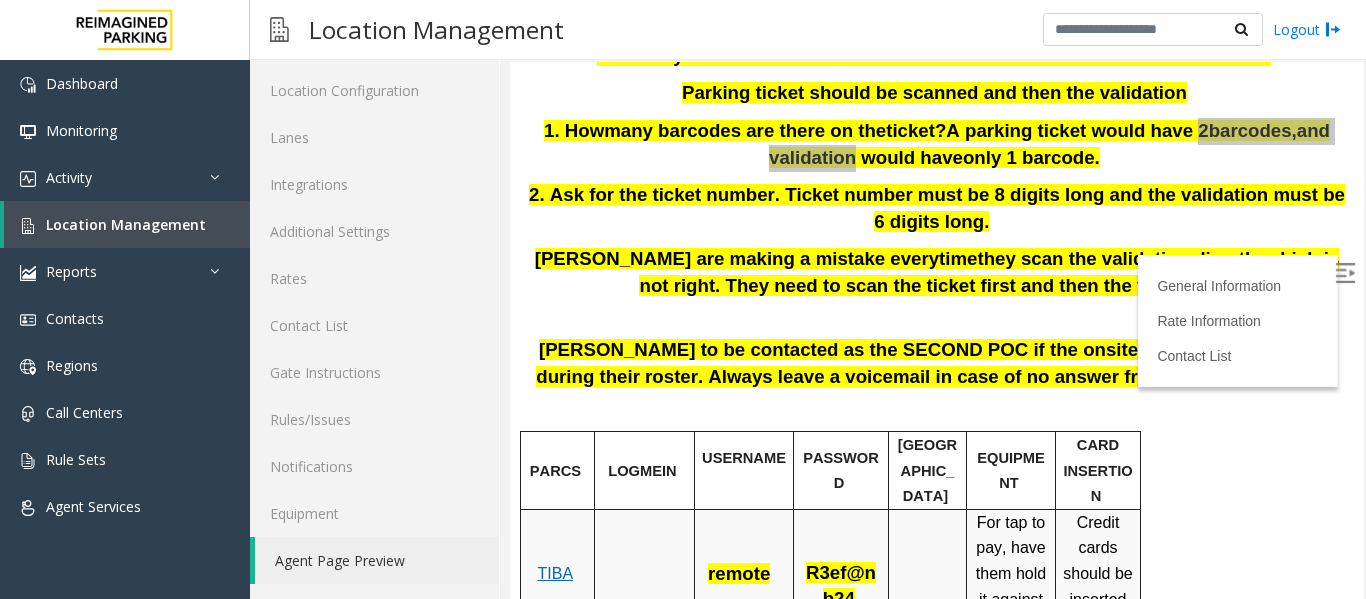 scroll, scrollTop: 700, scrollLeft: 0, axis: vertical 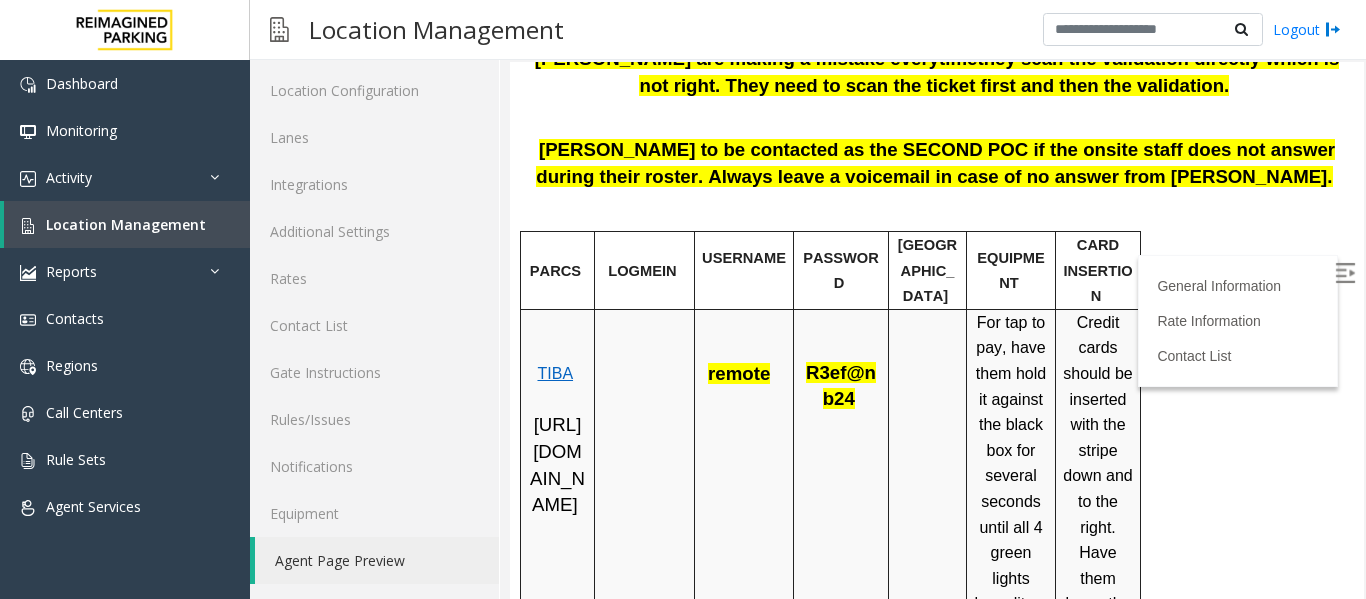 click on "TIBA" at bounding box center (555, 373) 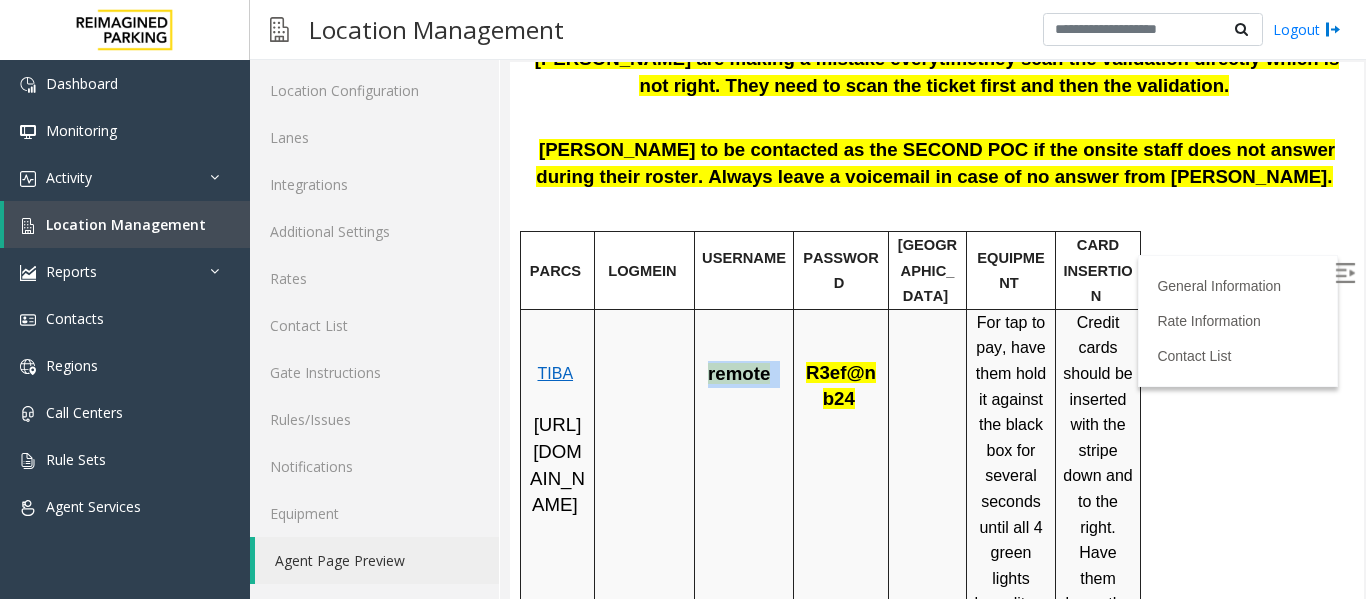 click on "remote" at bounding box center [739, 373] 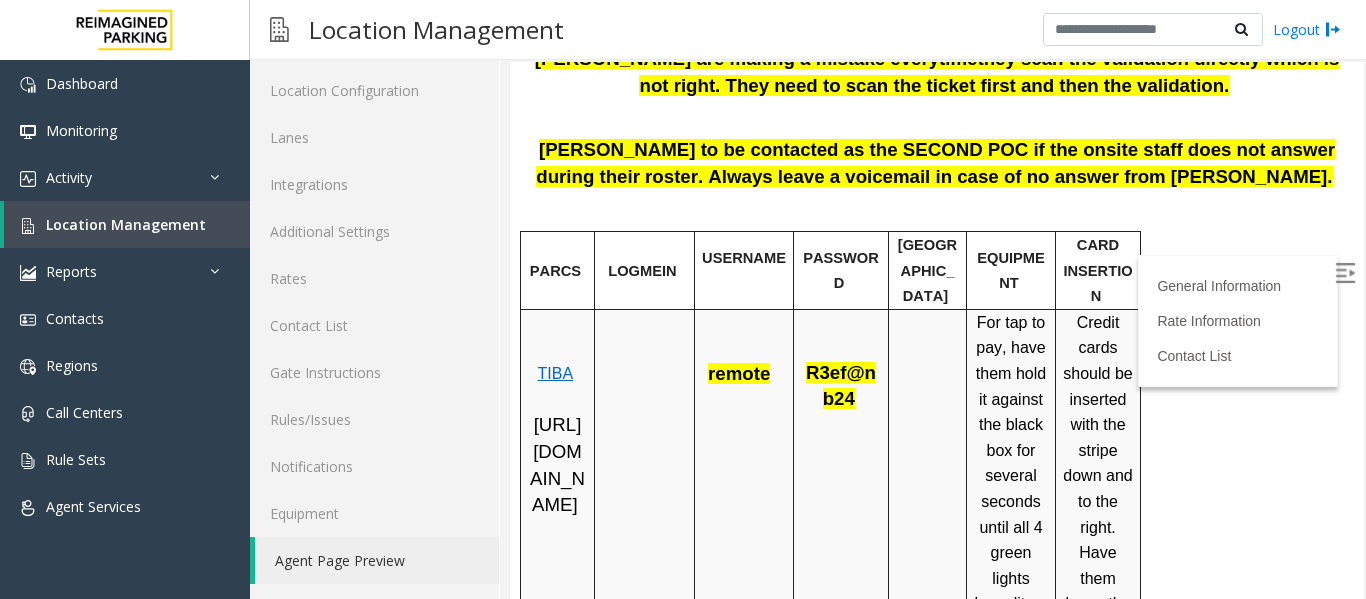 click on "R3ef@nb24" at bounding box center [841, 385] 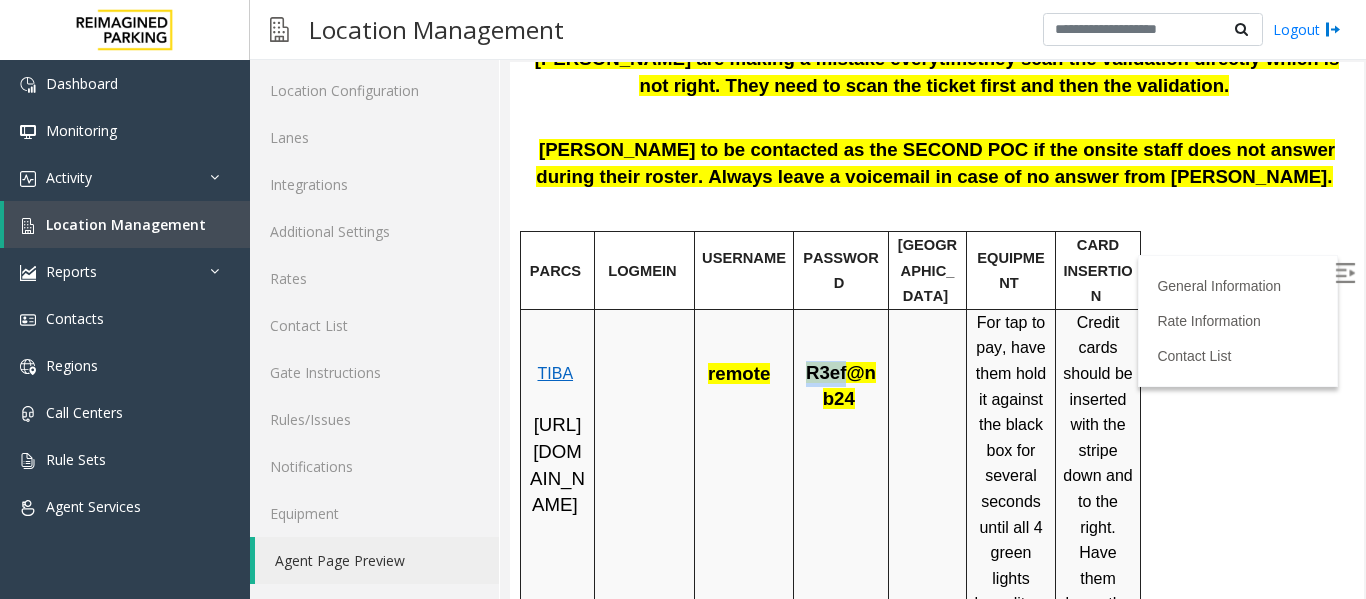 click on "R3ef@nb24" at bounding box center (841, 385) 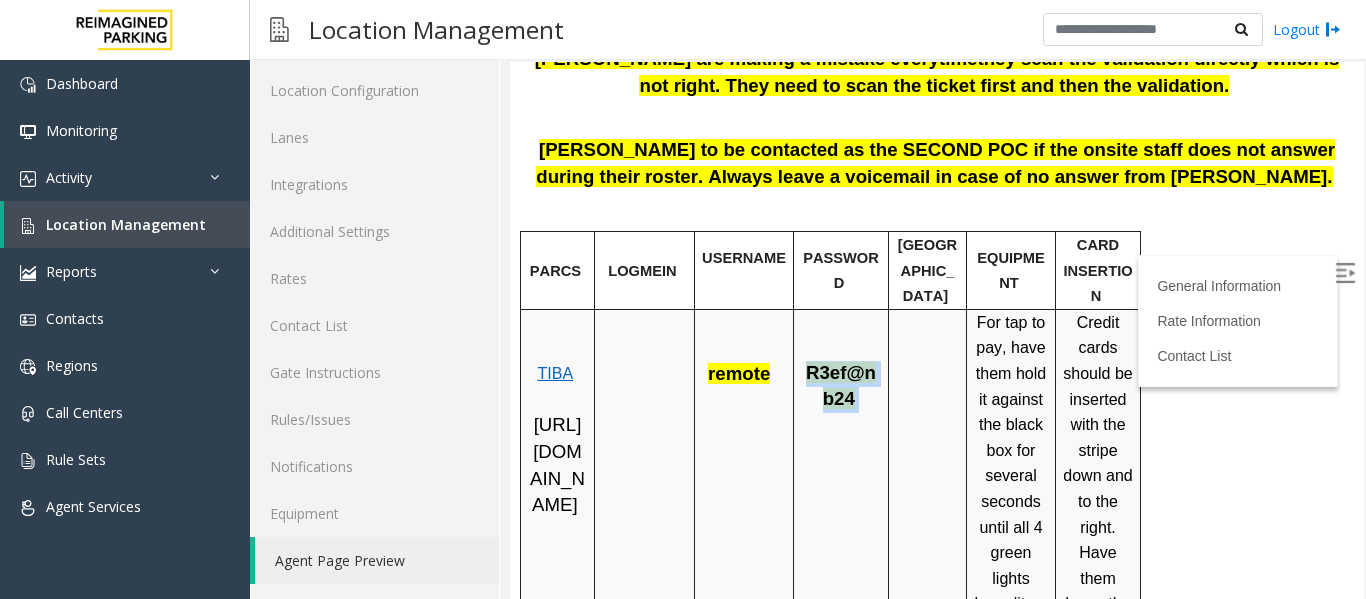 click on "R3ef@nb24" at bounding box center (841, 385) 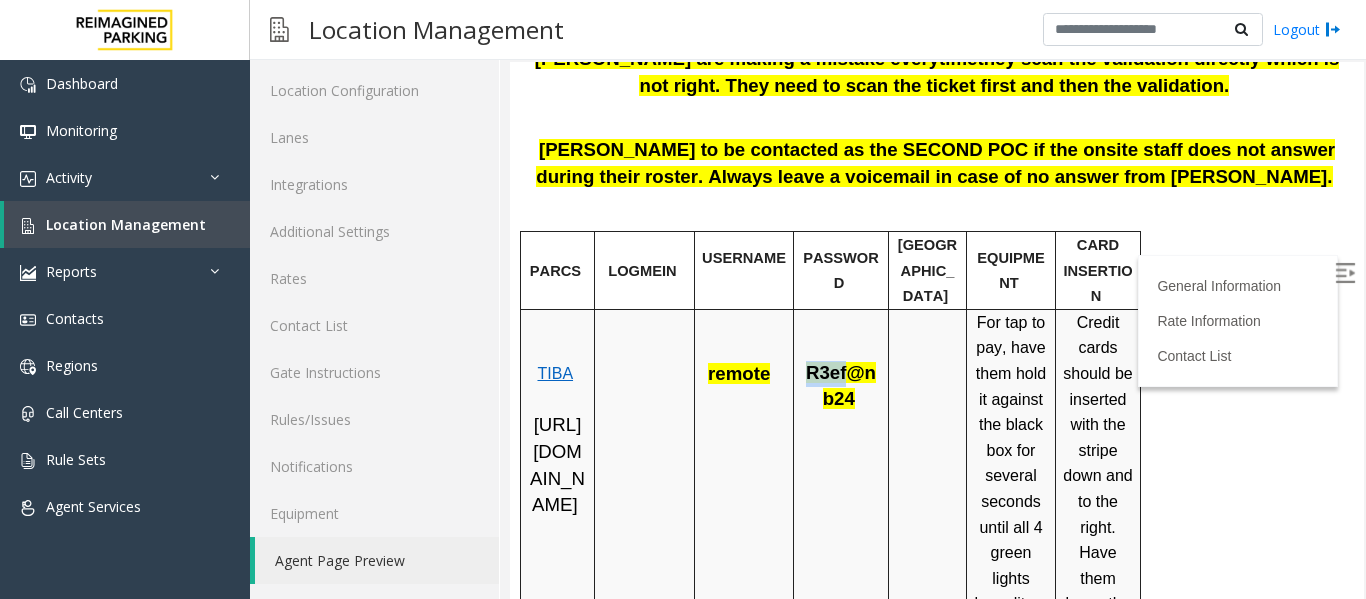 click on "R3ef@nb24" at bounding box center [841, 385] 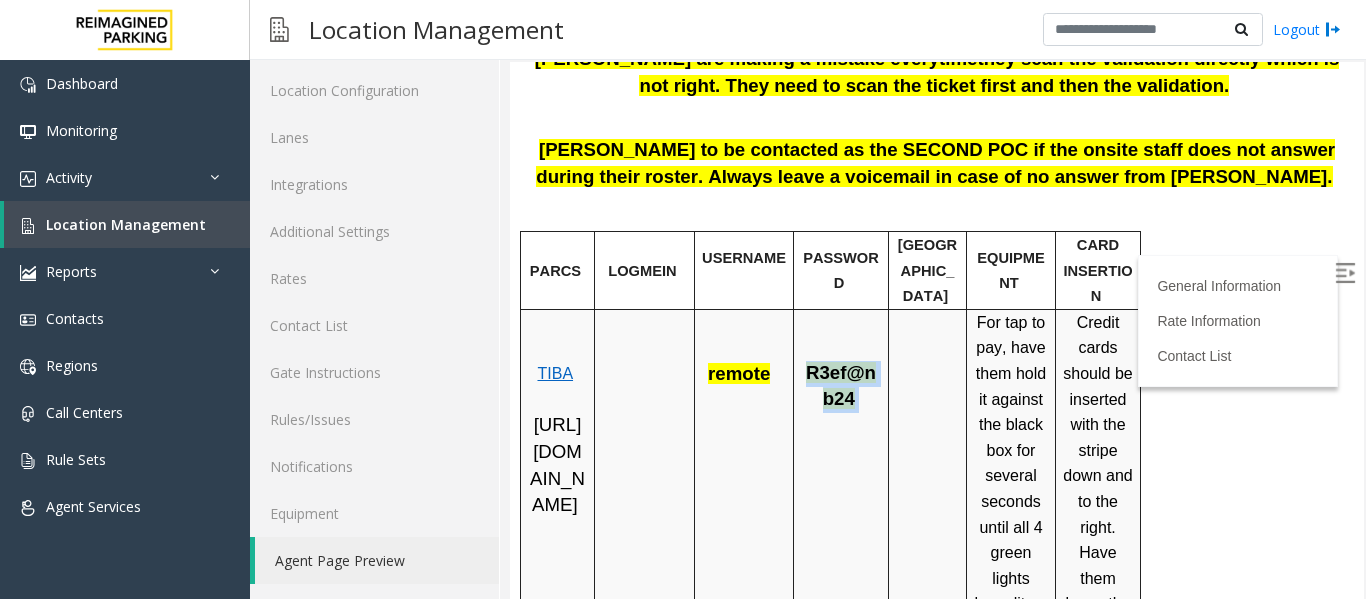 click on "R3ef@nb24" at bounding box center (841, 385) 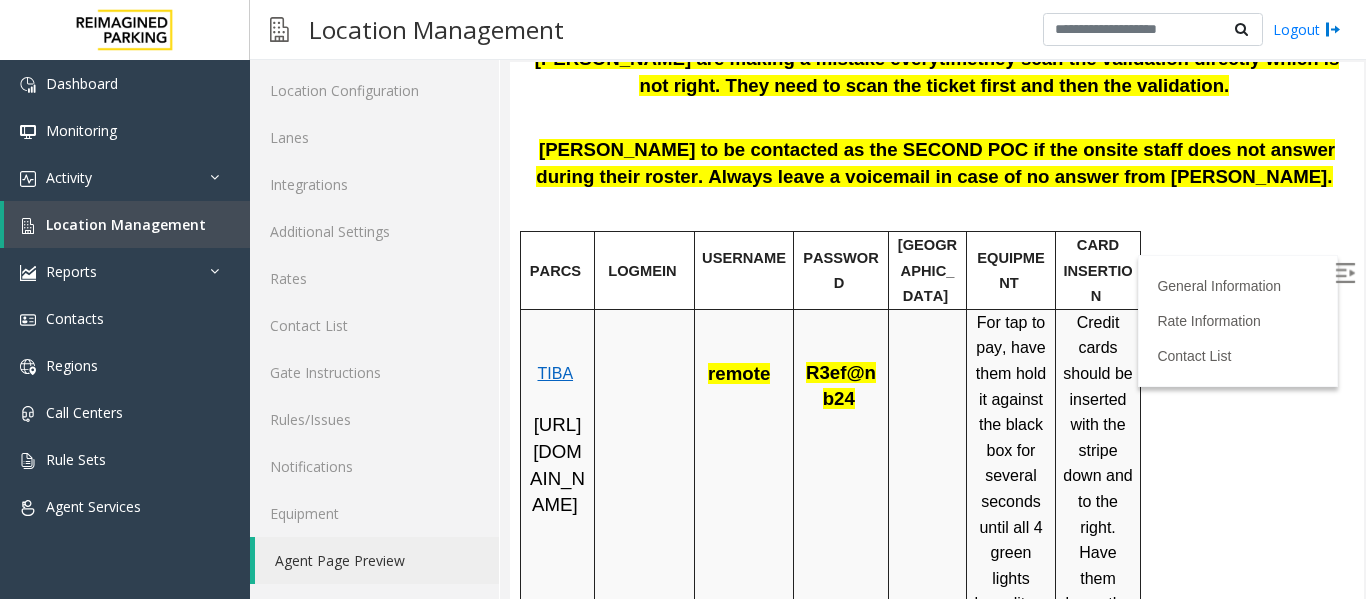 click on "TIBA" at bounding box center (555, 373) 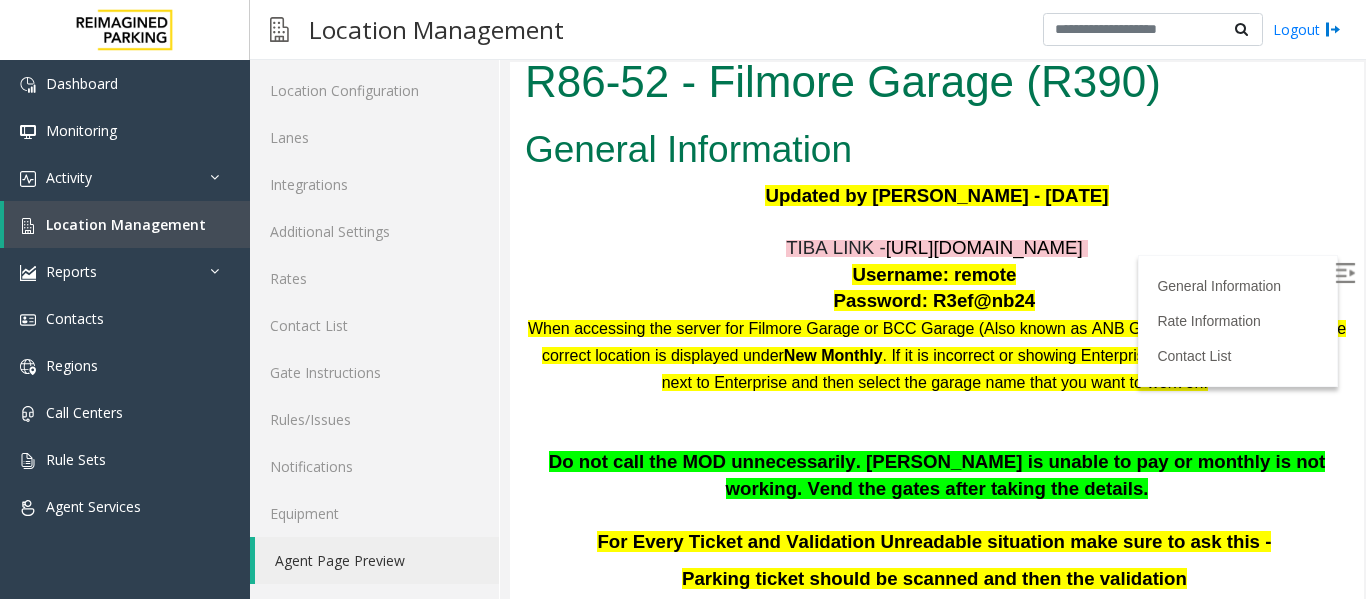 scroll, scrollTop: 0, scrollLeft: 0, axis: both 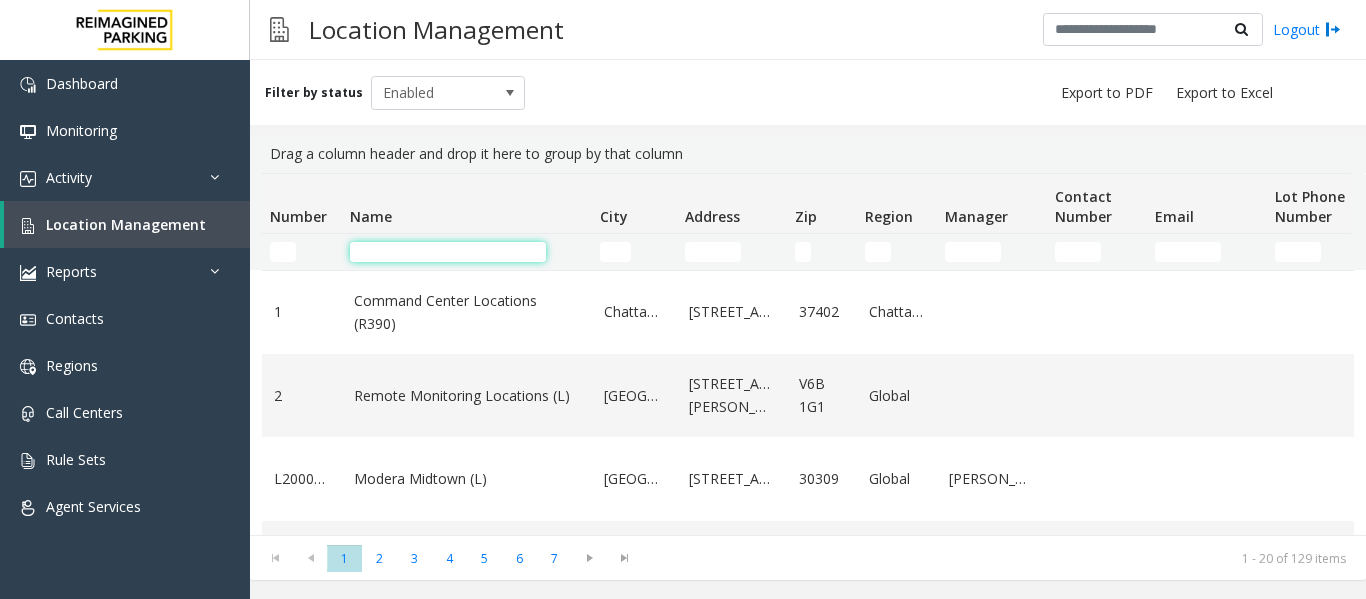 click 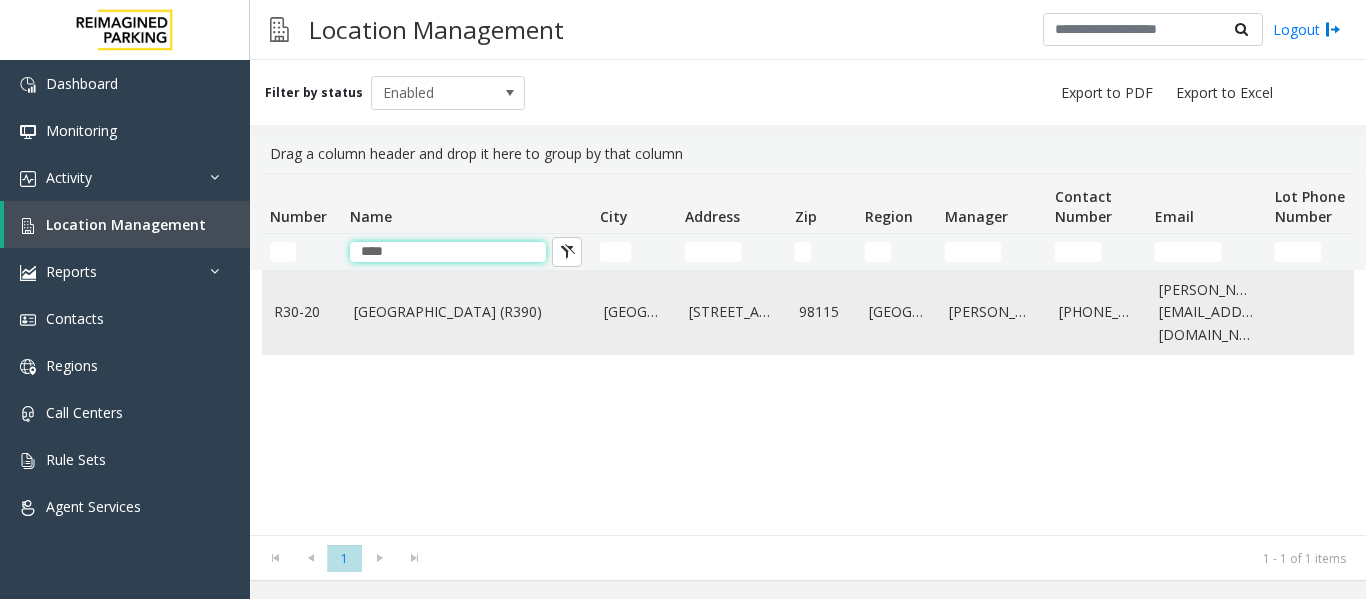 type on "****" 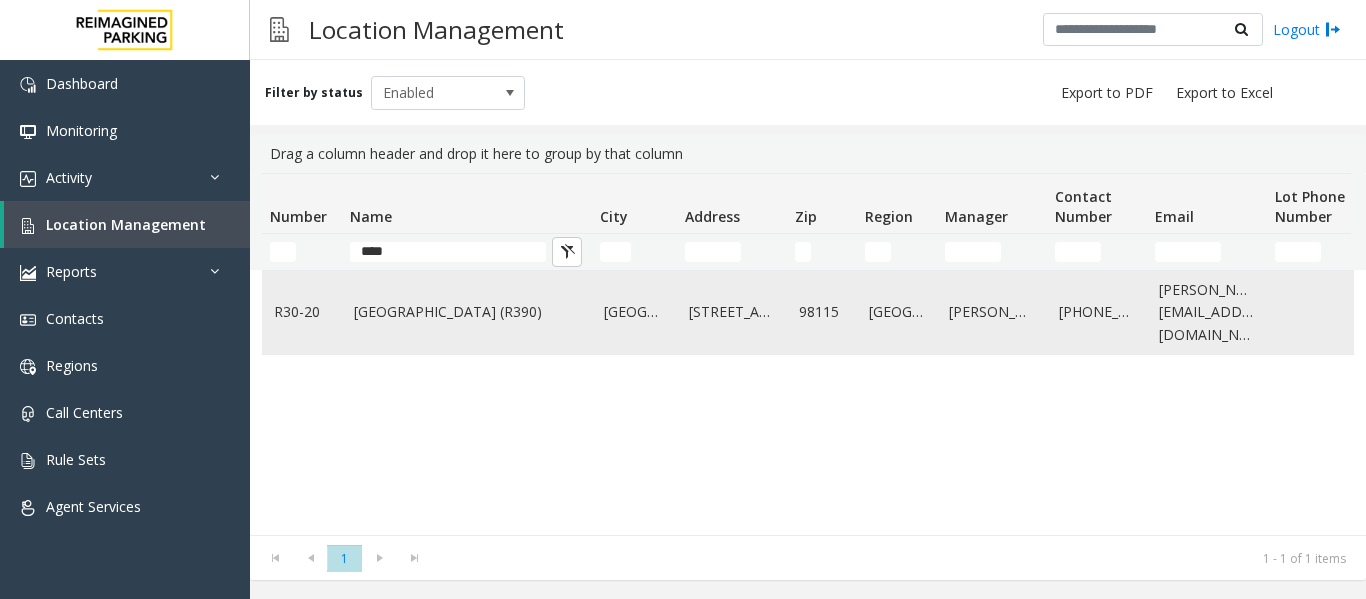 click on "Green Lake Village (R390)" 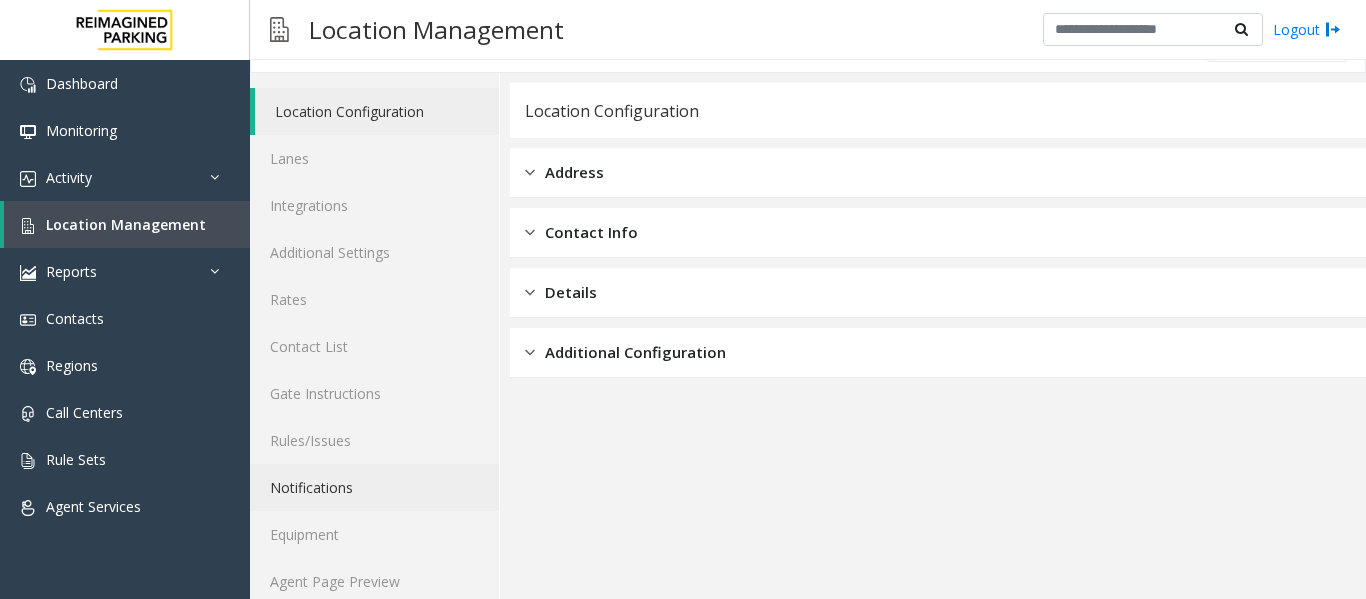 scroll, scrollTop: 60, scrollLeft: 0, axis: vertical 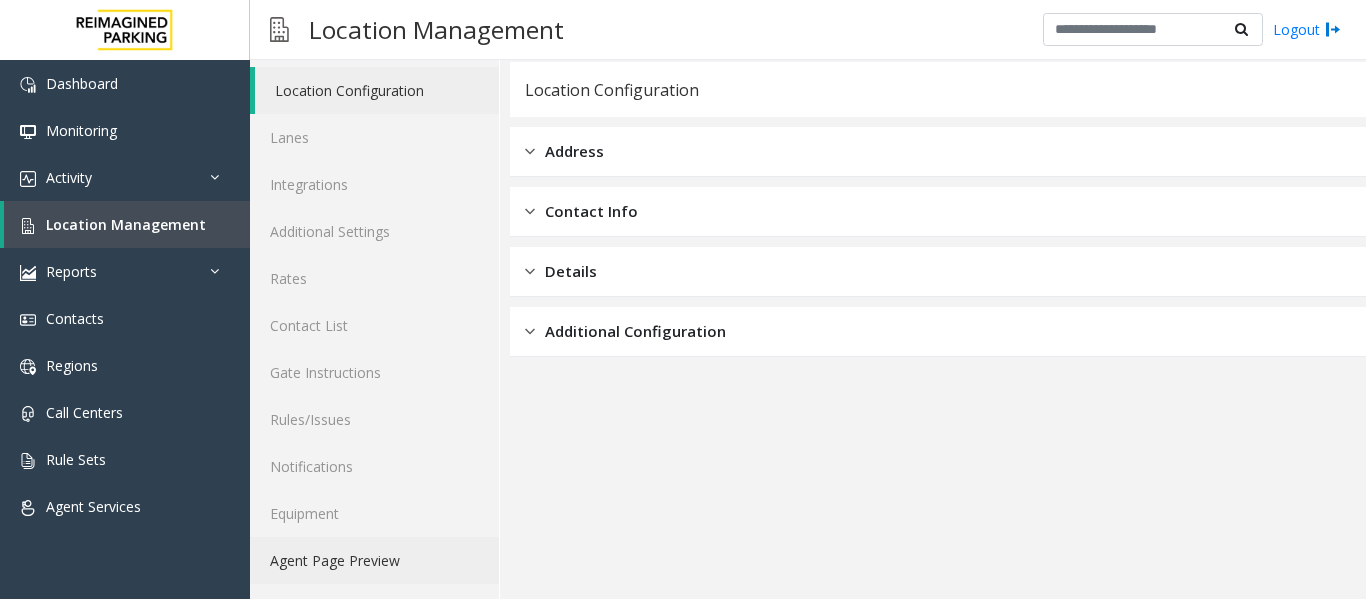 click on "Agent Page Preview" 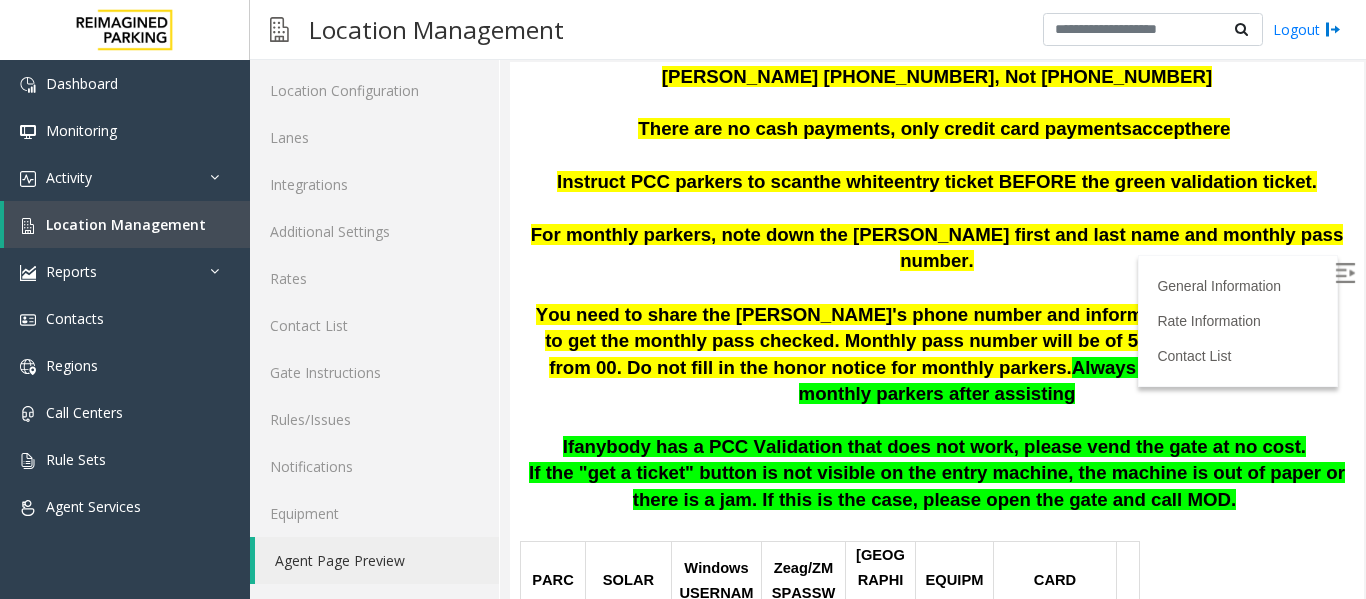 scroll, scrollTop: 300, scrollLeft: 0, axis: vertical 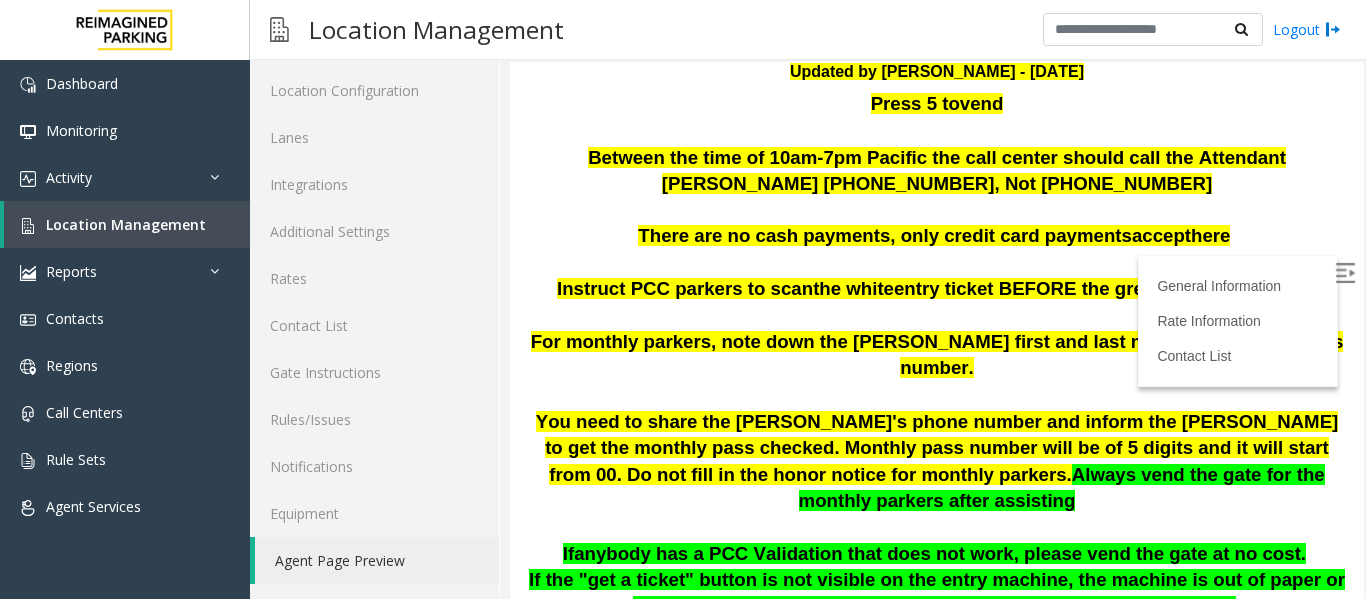 click at bounding box center (1345, 273) 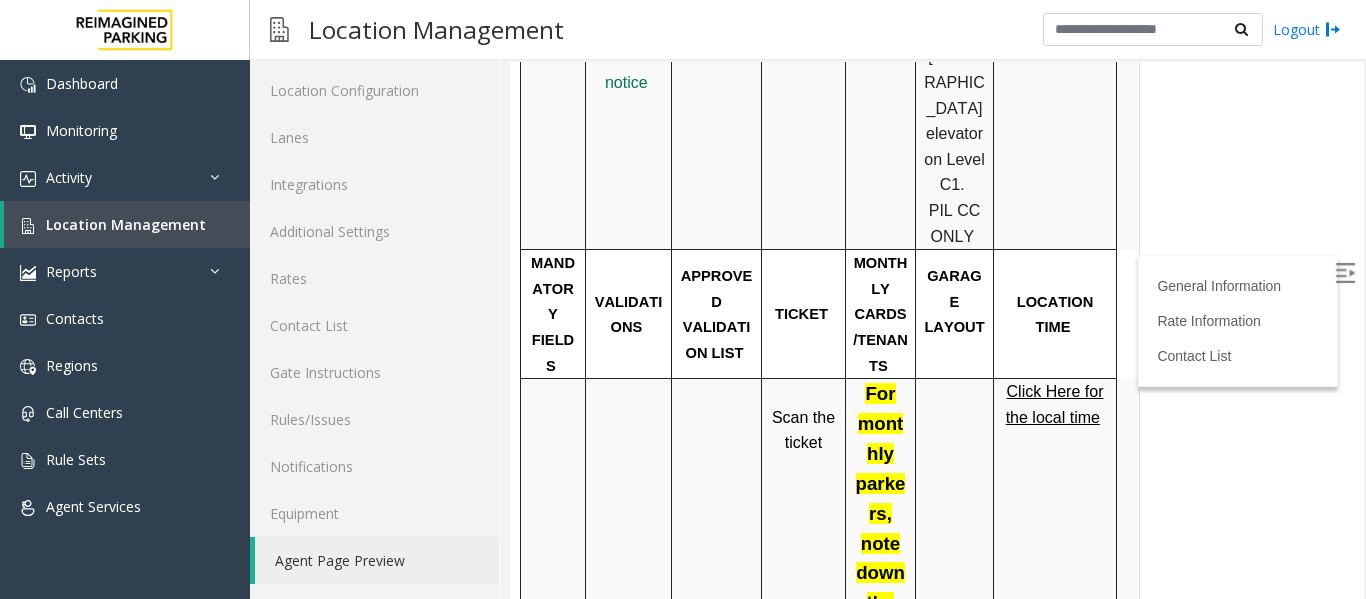 scroll, scrollTop: 2587, scrollLeft: 0, axis: vertical 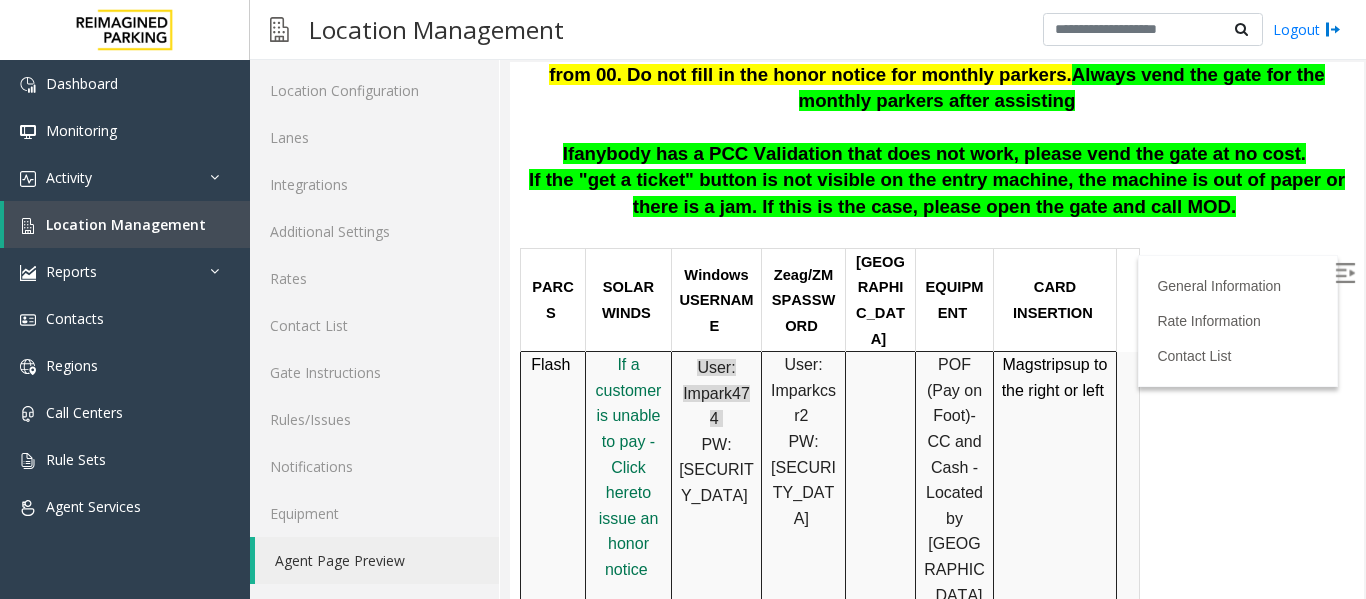 click on "PARCS   SOLAR WINDS   Windows USERNAME   Zeag /ZMSPASSWORD   PARIS   EQUIPMENT   CARD INSERTION     Flash   I f a customer is unable to pay - Click her e  to issue an honor notice   User: Impark474   PW: Reef@474   User: Imparkcsr2   PW: Temp12345     POF (Pay on Foot)  -CC and Cash -  Located  by Woodlawn Avenue elevator on Level C1.    PIL CC ONLY   Mag  strips  up to the right or left     MANDATORY FIELDS   VALIDATIONS   APPROVED VALIDATION LIST   TICKET   MONTHLY CARDS/TENANTS   GARAGE LAYOUT   LOCATION TIME                  Scan the ticket For monthly parkers, note down the first and the last name of the parker and the monthly pass number. You need to share the Aaron's phone number and inform the parker to get the monthly pass checked. Monthly pass number will be of 5 digits and it will start from 00   Click Here for the local time     APPROVED VENDORS   DO NOT VEND FOR   ENTRANCE/EXIT LANE INFO   LOST TICKET RATE   COMMON ISSUES   SPECIAL INSTRUCTIONS       m" at bounding box center [934, 1822] 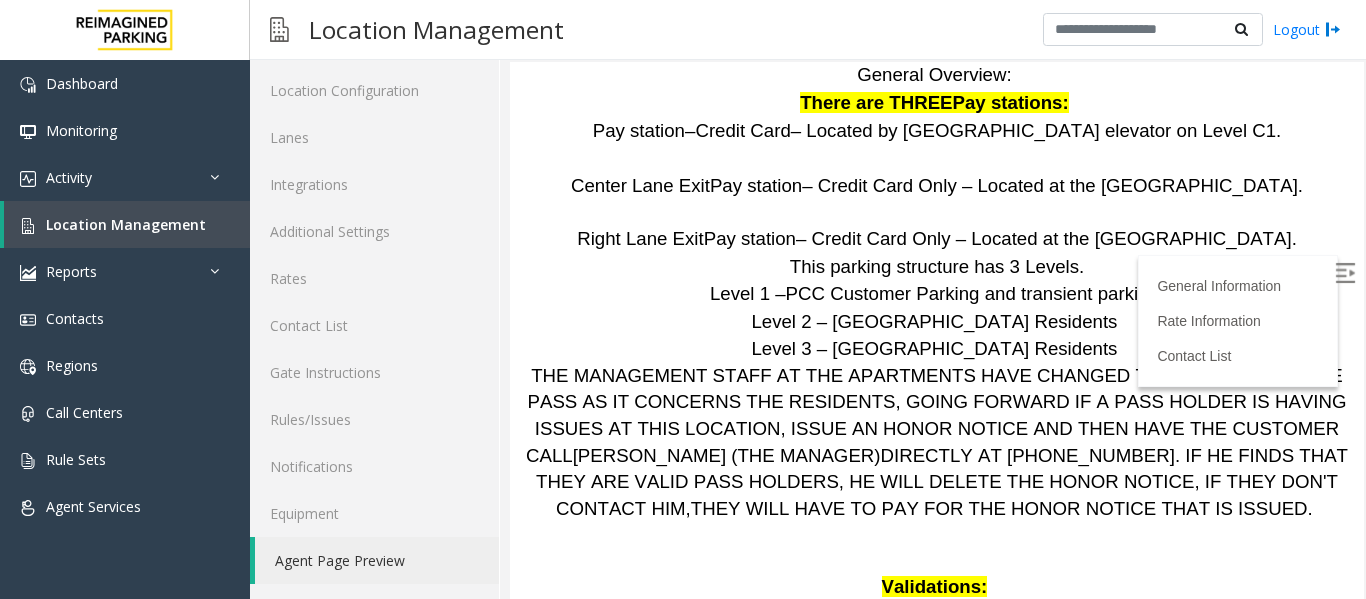 scroll, scrollTop: 4200, scrollLeft: 0, axis: vertical 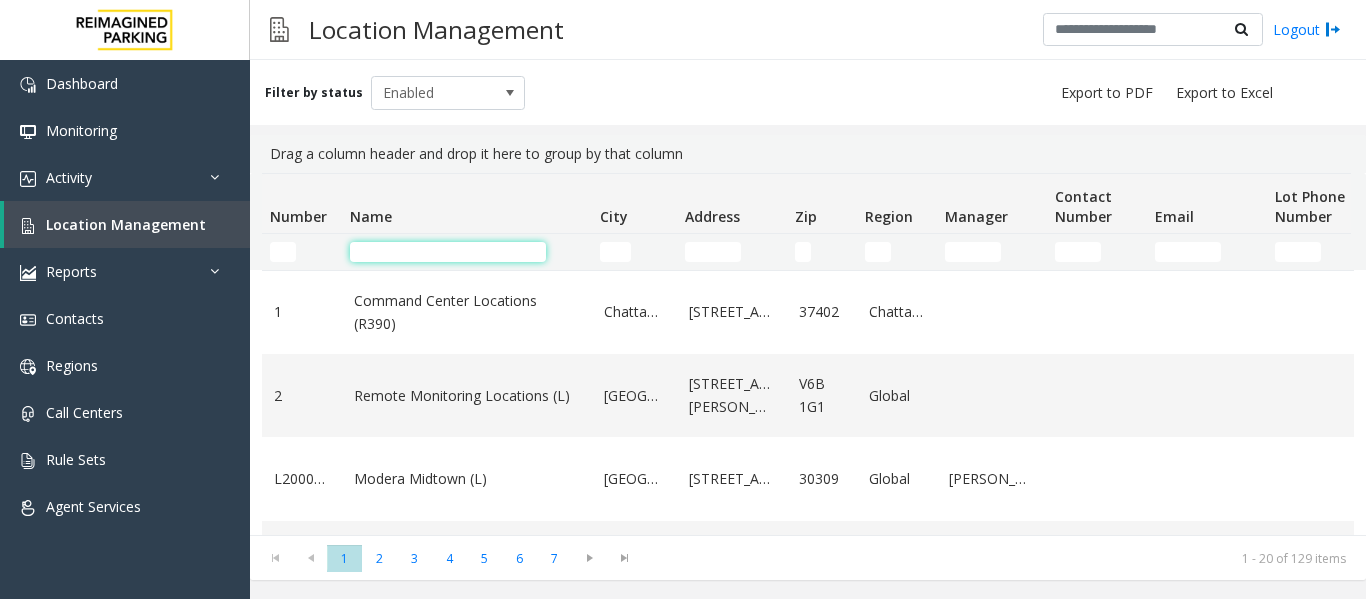click 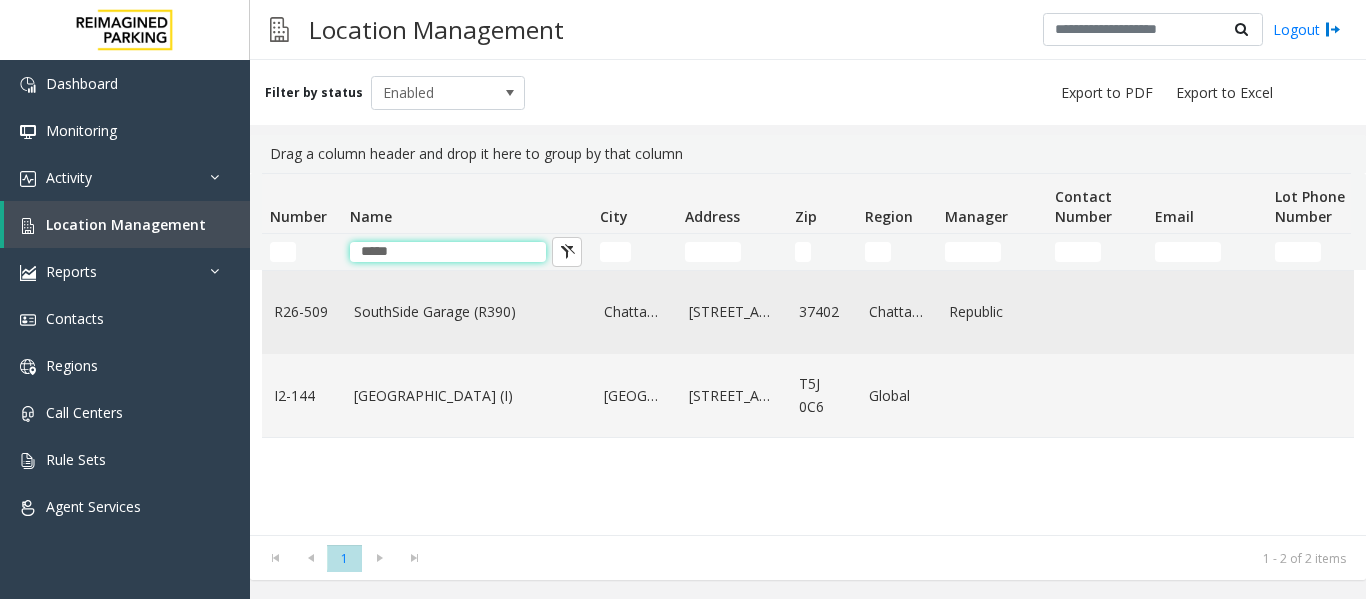 type on "*****" 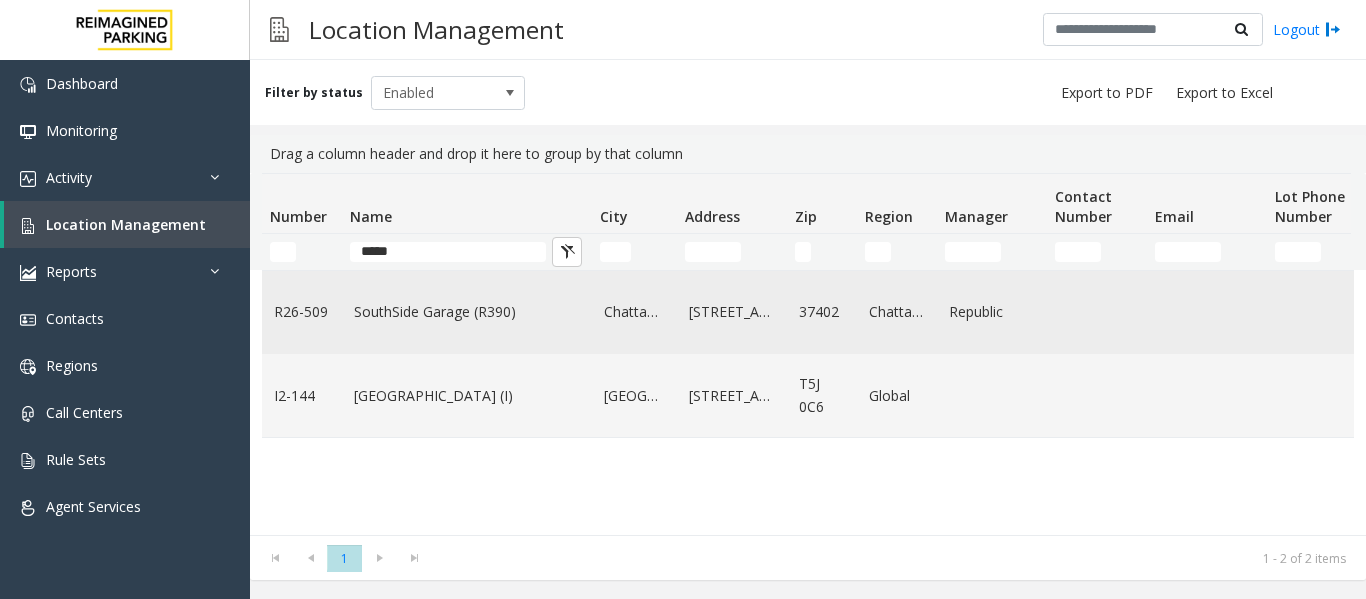 click on "SouthSide Garage (R390)" 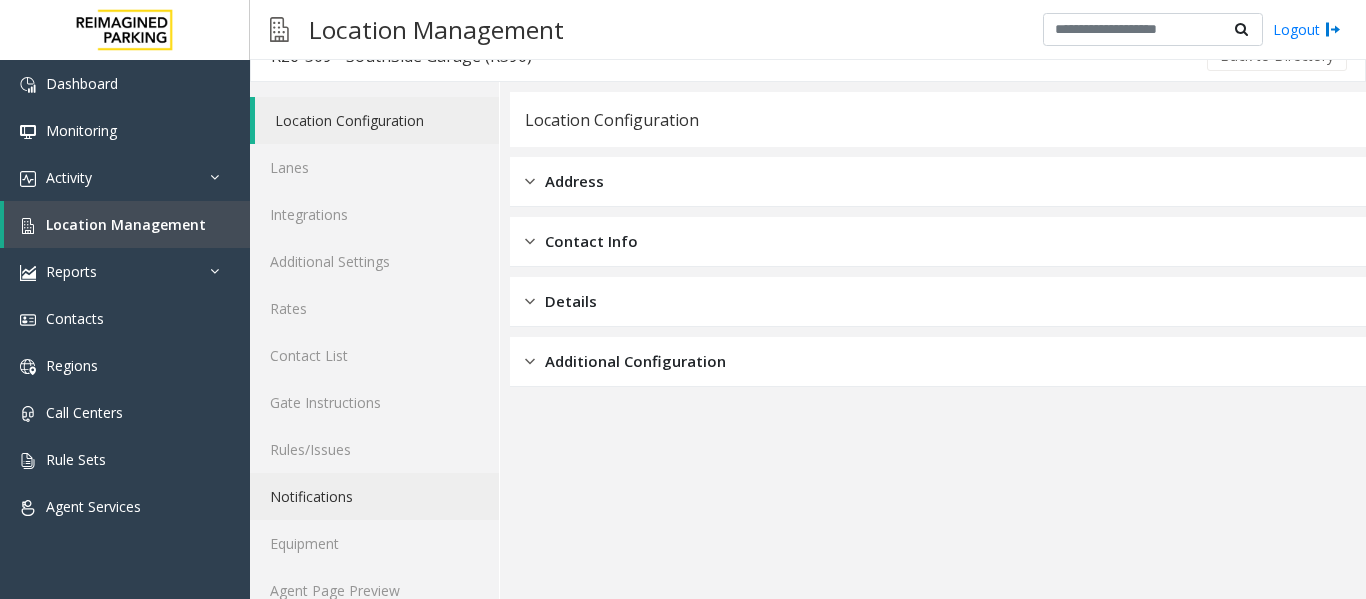scroll, scrollTop: 60, scrollLeft: 0, axis: vertical 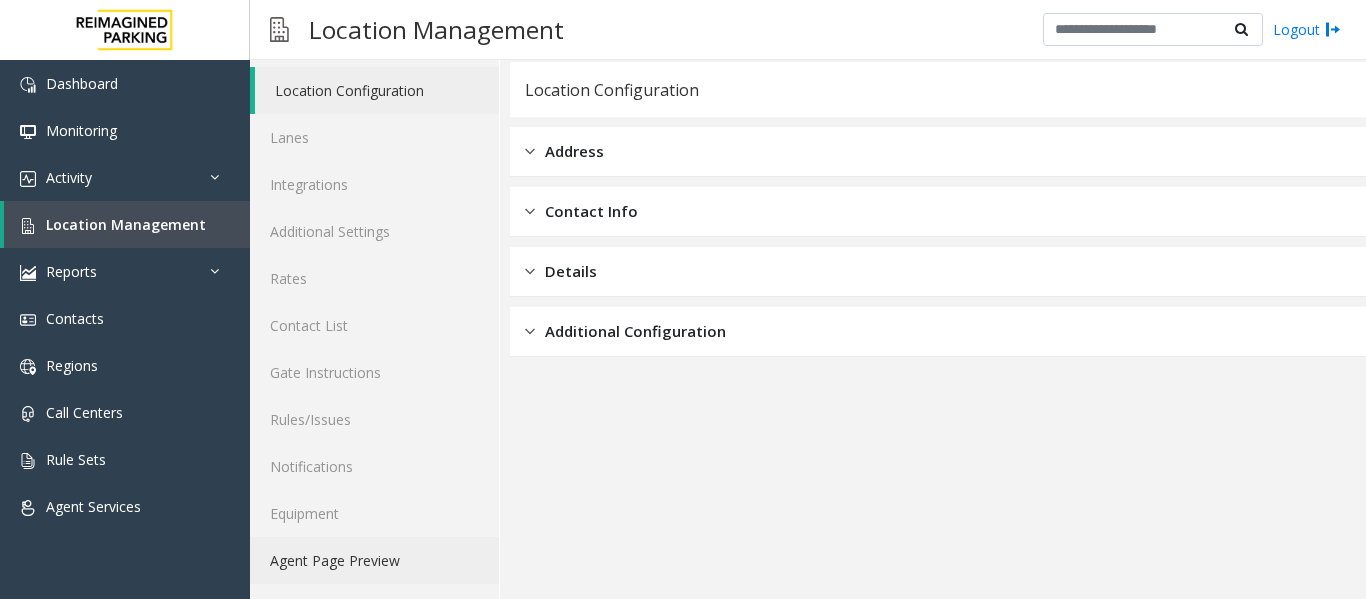 click on "Agent Page Preview" 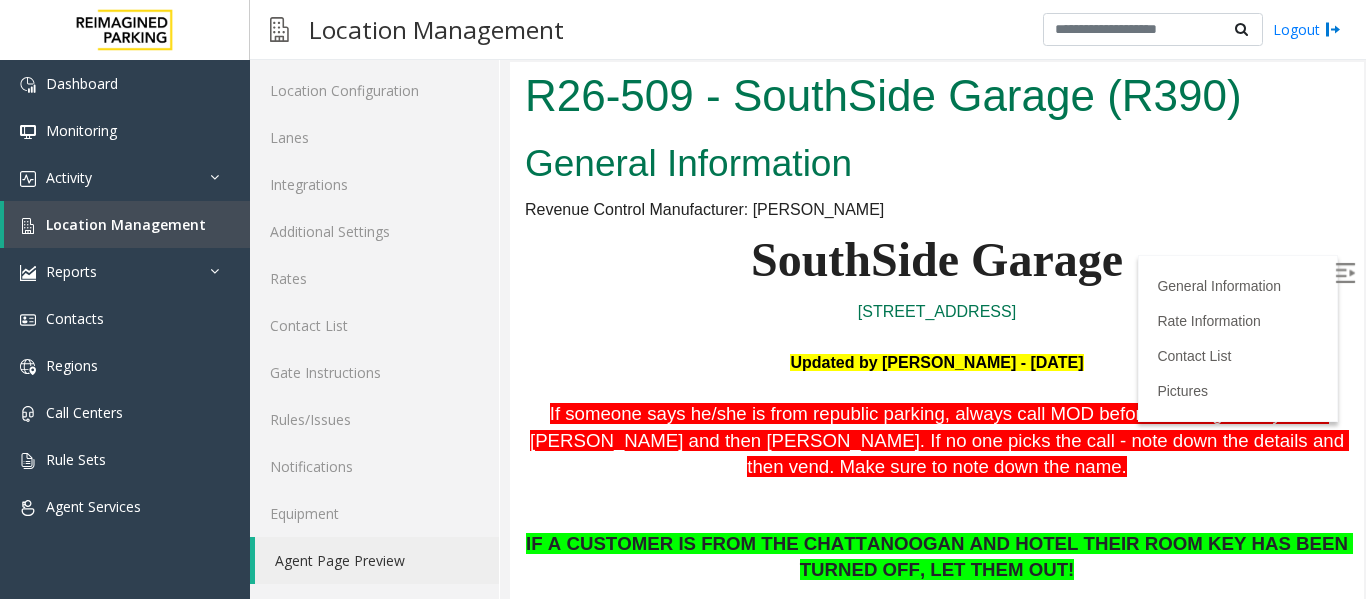 scroll, scrollTop: 0, scrollLeft: 0, axis: both 